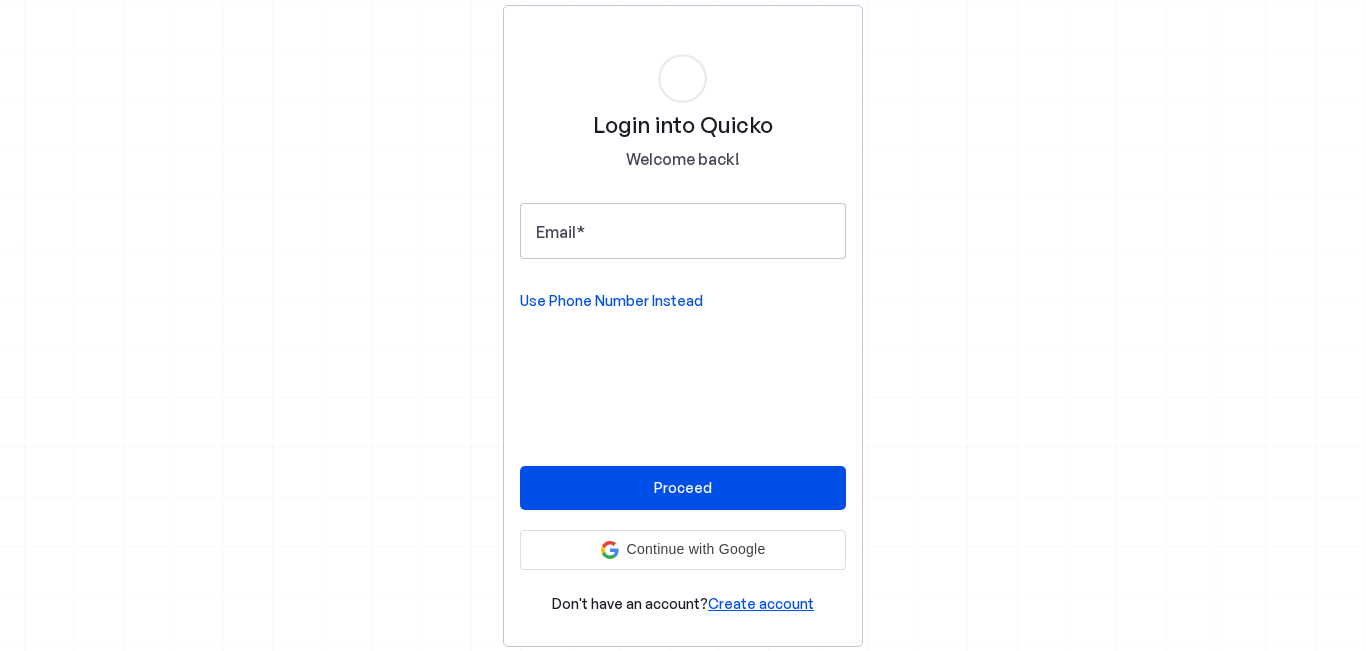 scroll, scrollTop: 0, scrollLeft: 0, axis: both 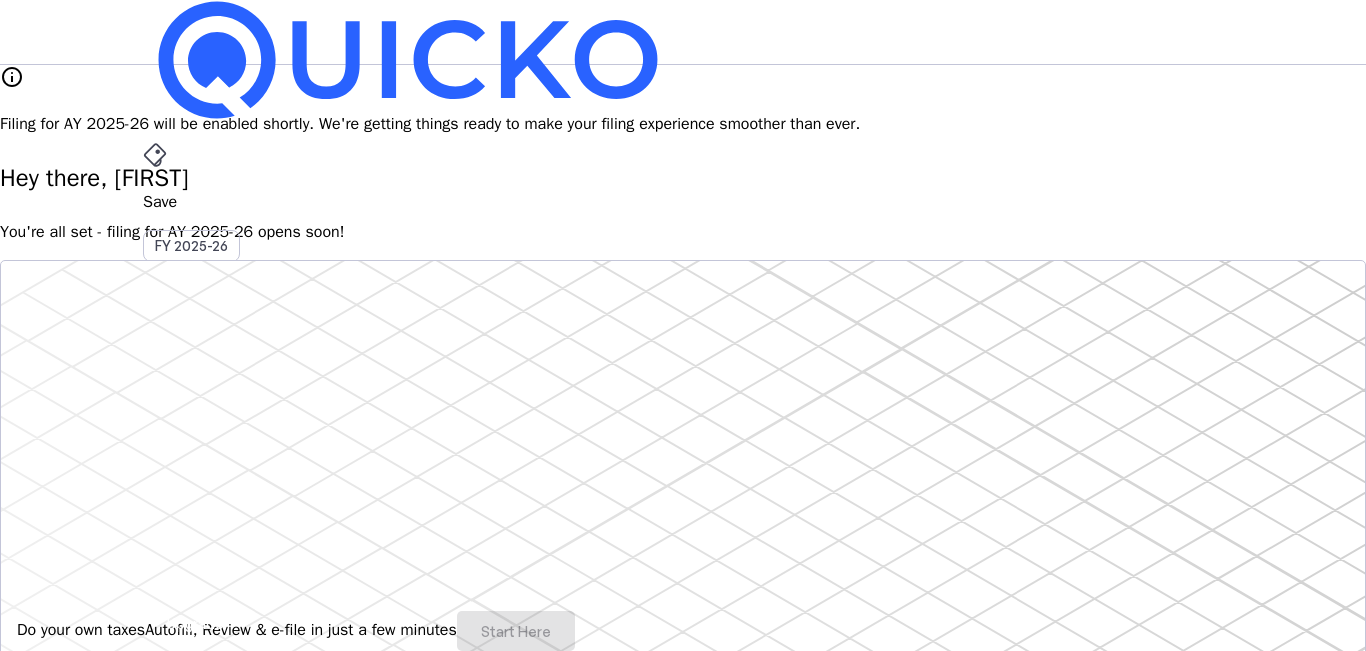 click on "File AY 2025-26" at bounding box center (683, 202) 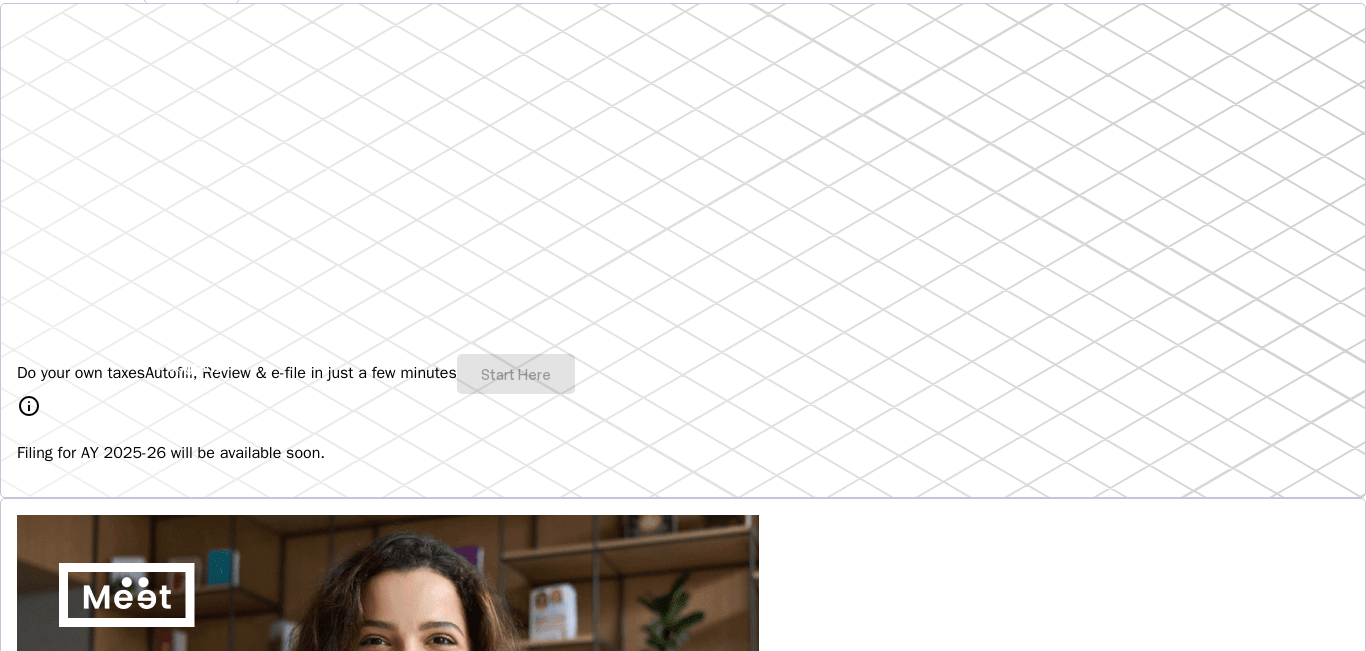 scroll, scrollTop: 0, scrollLeft: 0, axis: both 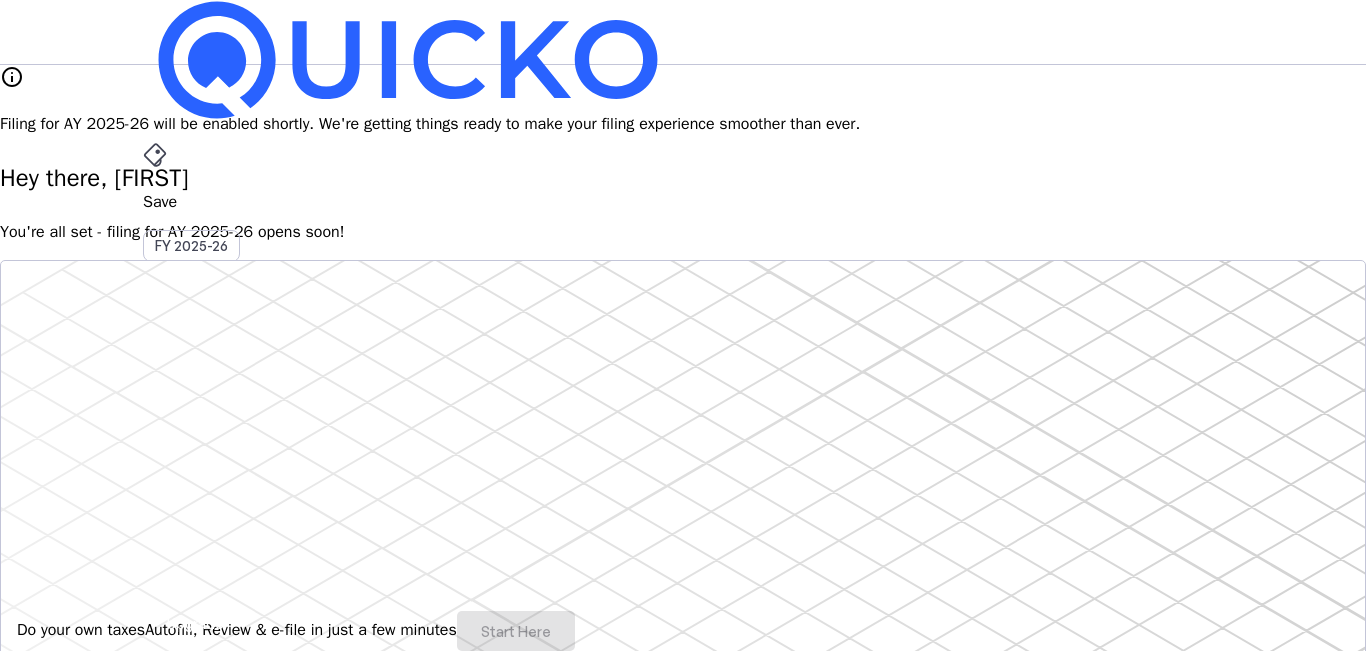 click on "More  arrow_drop_down" at bounding box center [683, 519] 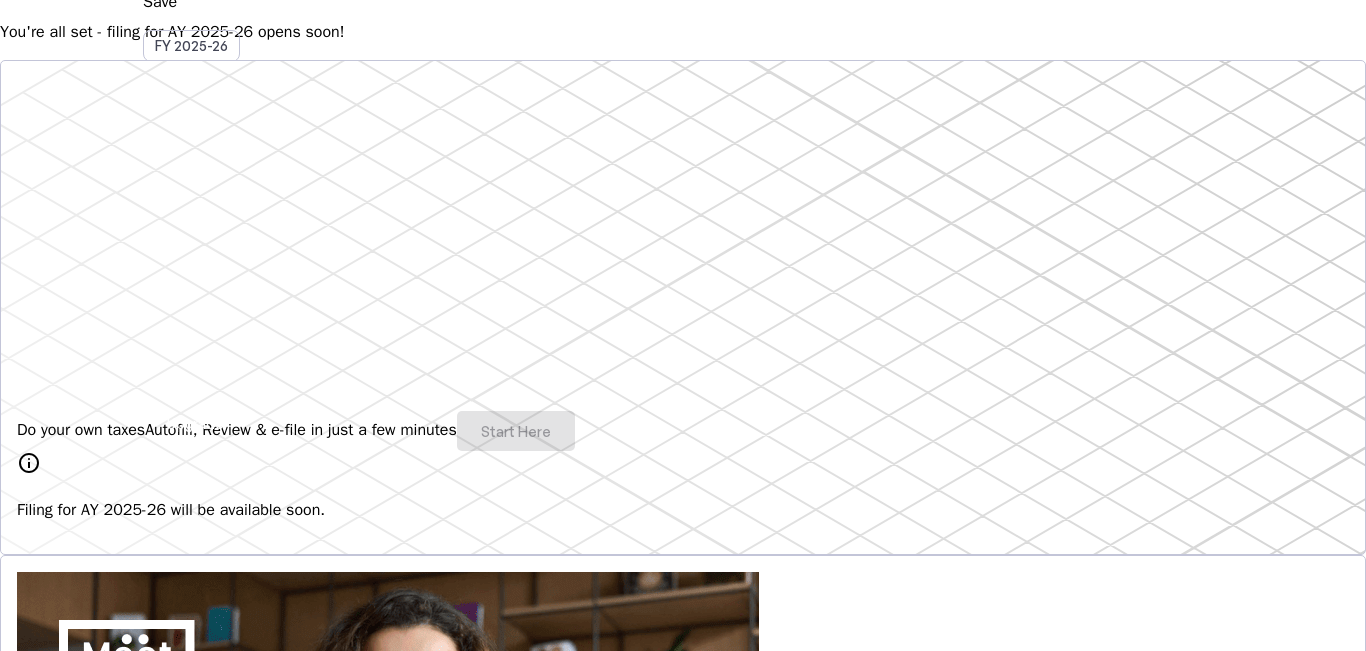 click on "Do your own taxes   Autofill, Review & e-file in just a few minutes   Start Here" at bounding box center (683, 431) 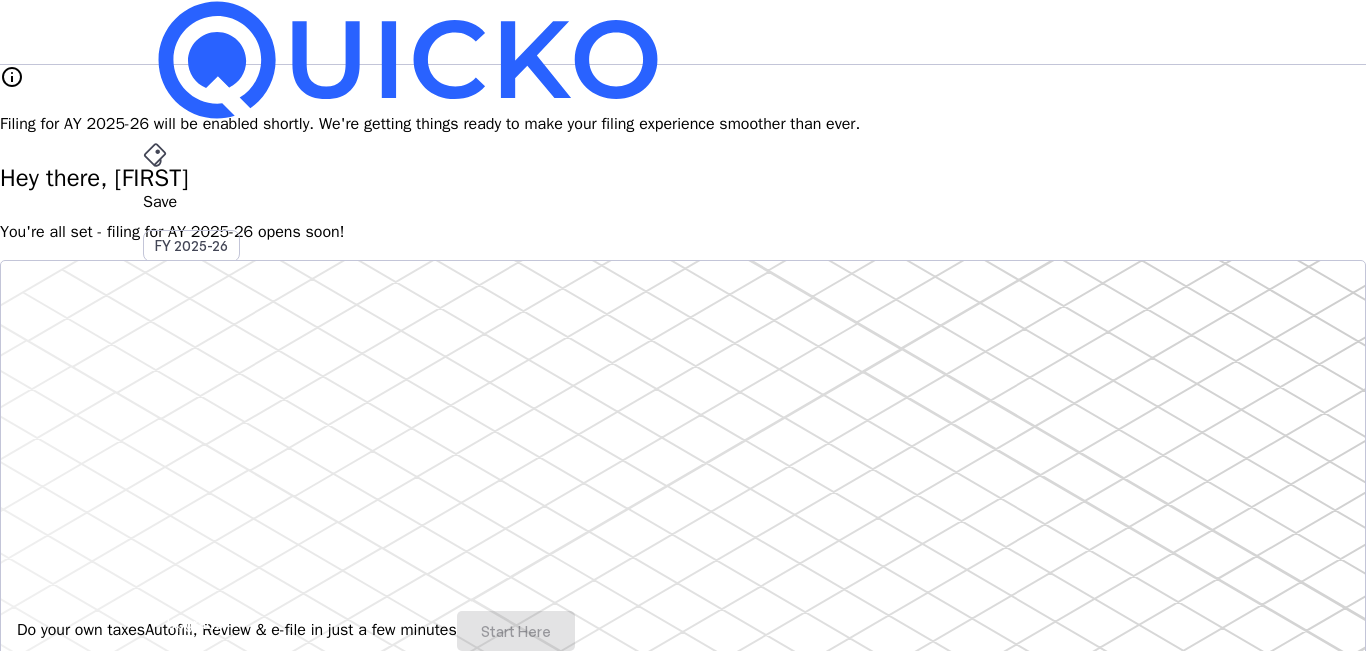click on "More" at bounding box center (683, 496) 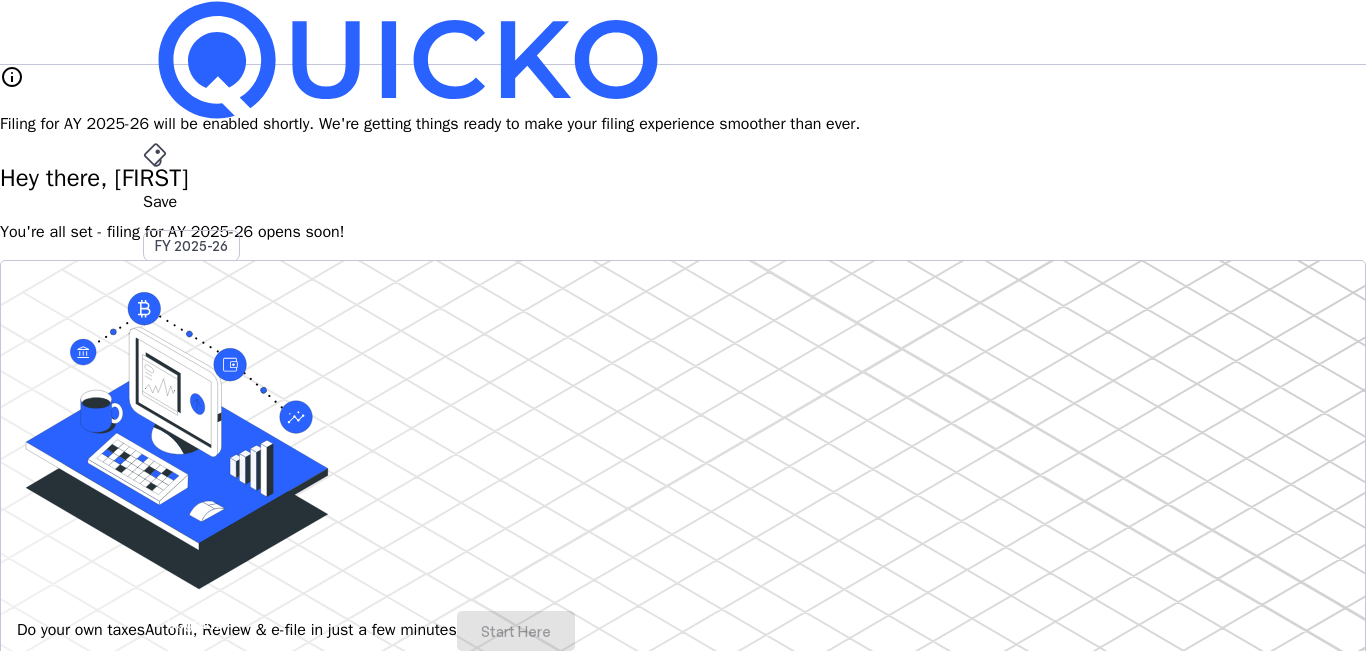 click on "Investments Beta" at bounding box center (158, 3408) 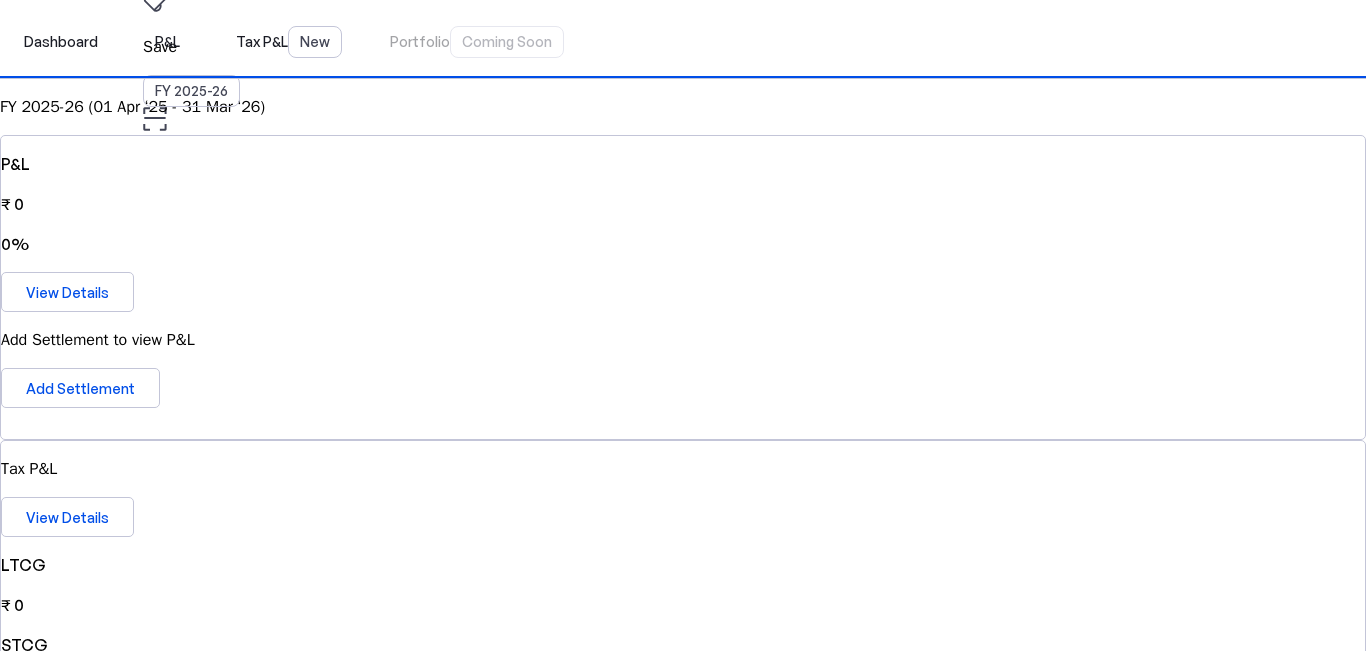 scroll, scrollTop: 300, scrollLeft: 0, axis: vertical 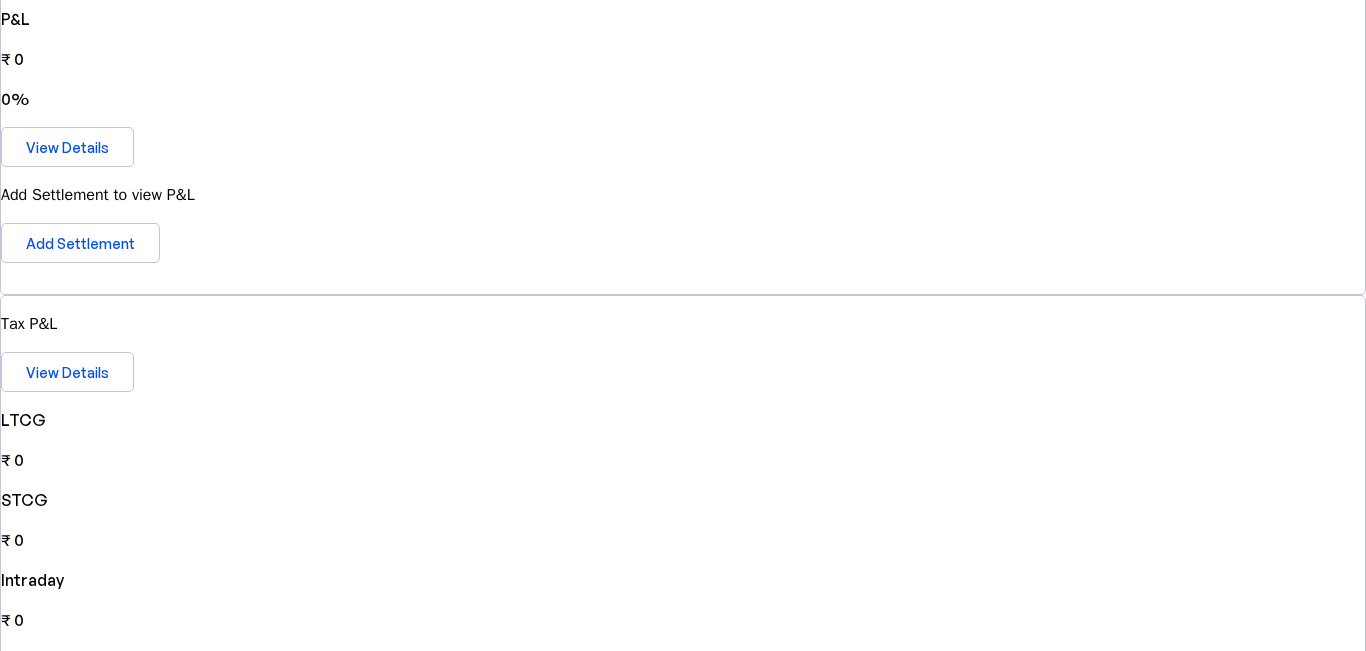 click on "[BRAND_NAME] [DOCUMENT_ID]" at bounding box center (683, 1183) 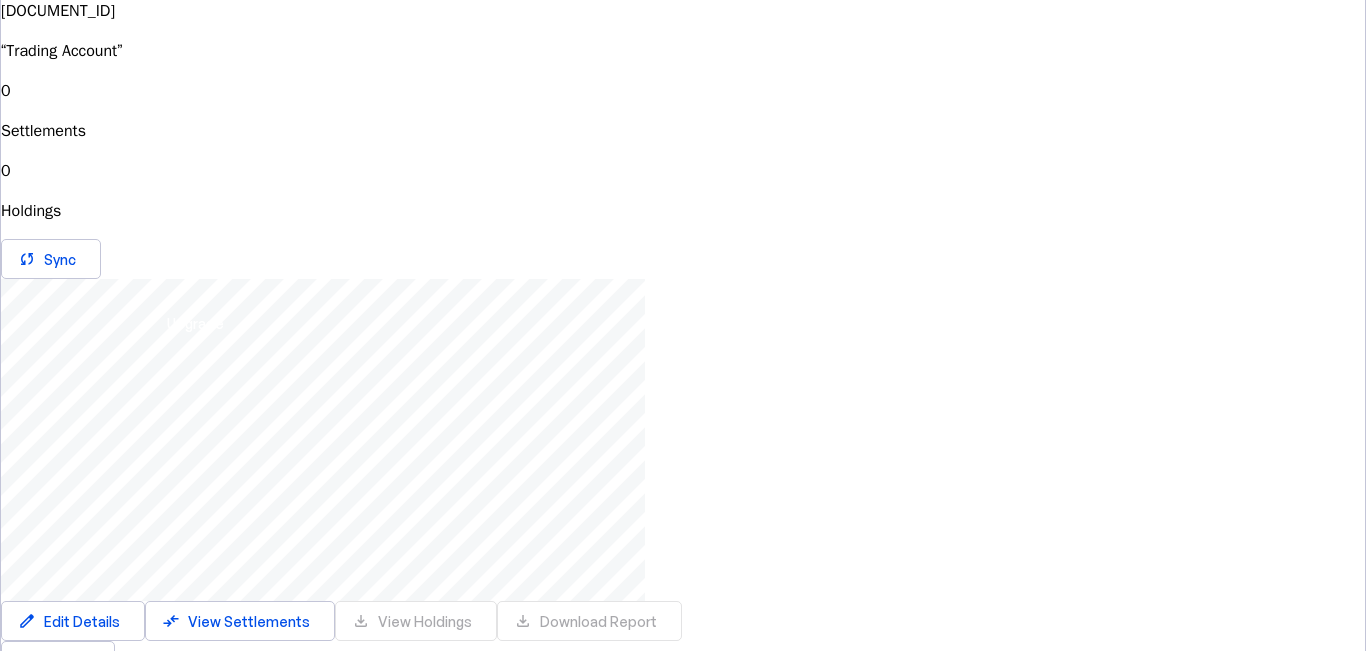 scroll, scrollTop: 0, scrollLeft: 0, axis: both 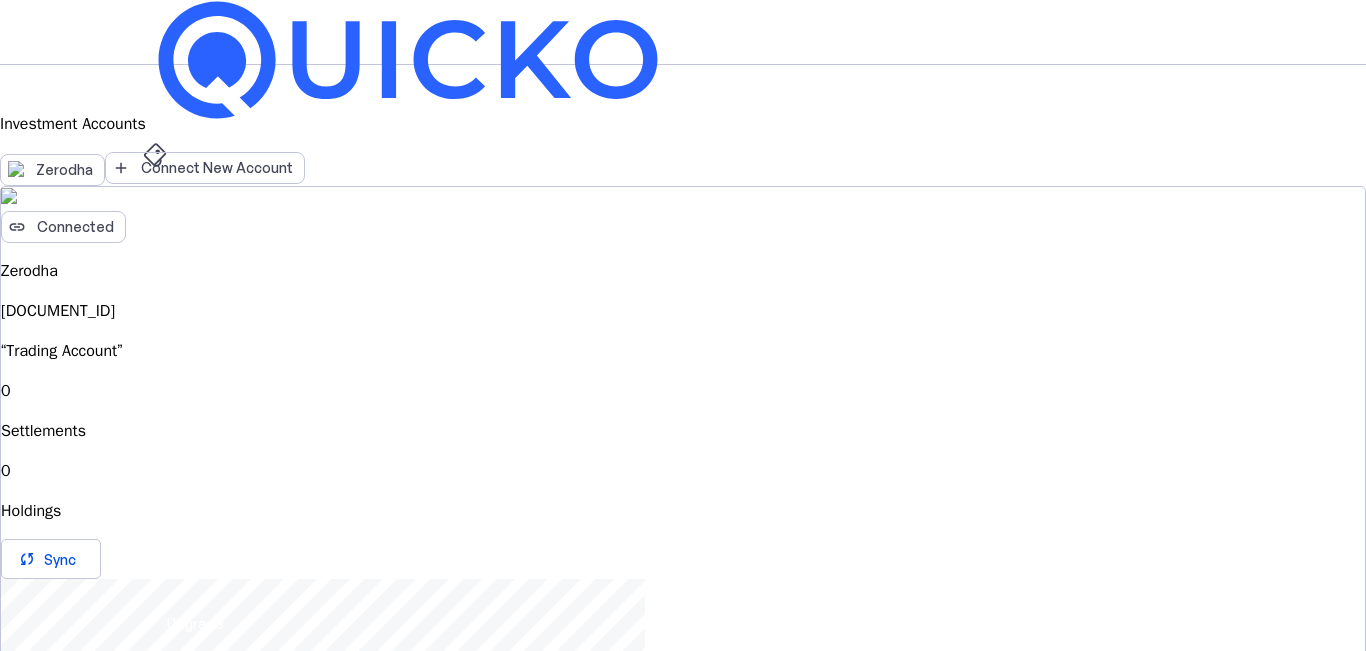 click on "0 Settlements 0 Holdings sync Sync" at bounding box center (683, 479) 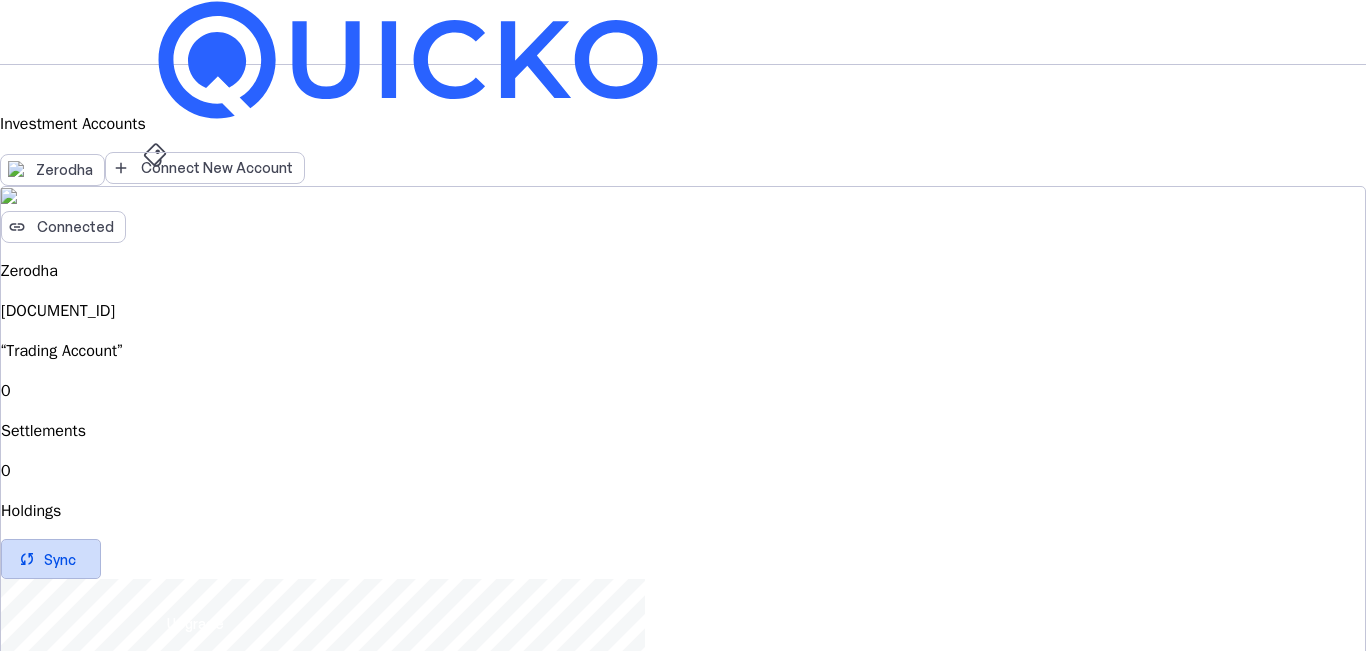 click on "Sync" at bounding box center (60, 559) 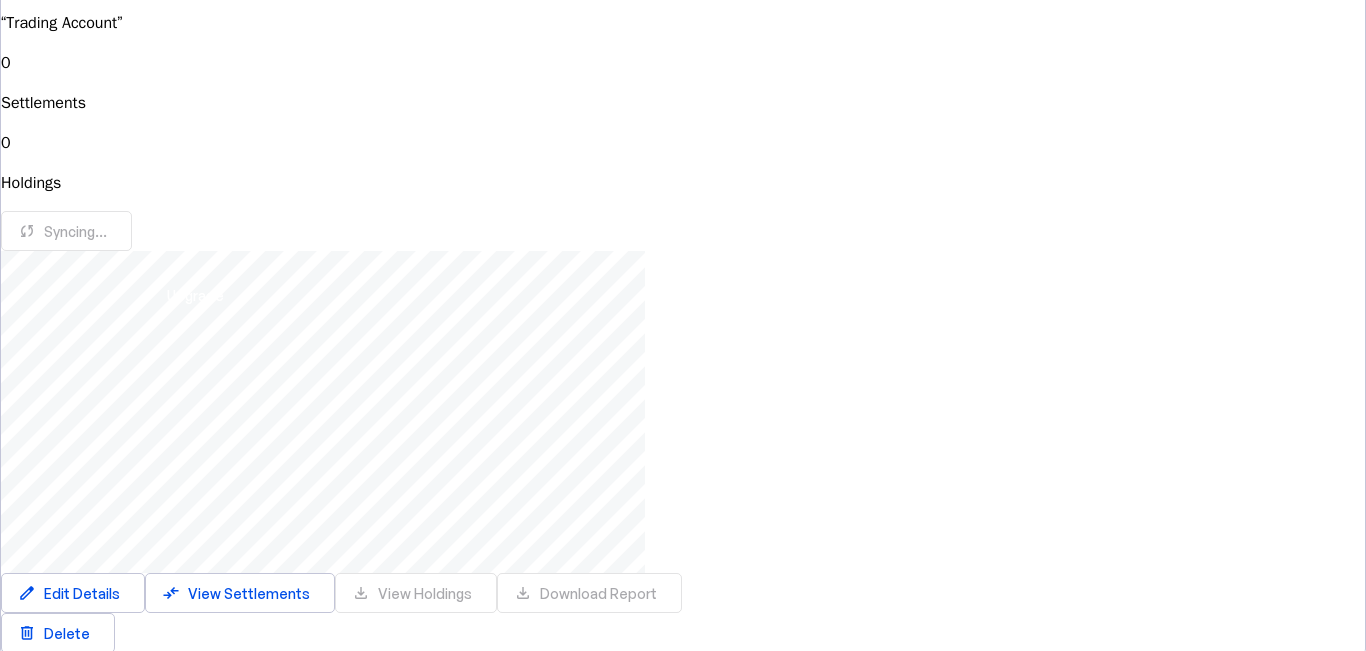 scroll, scrollTop: 0, scrollLeft: 0, axis: both 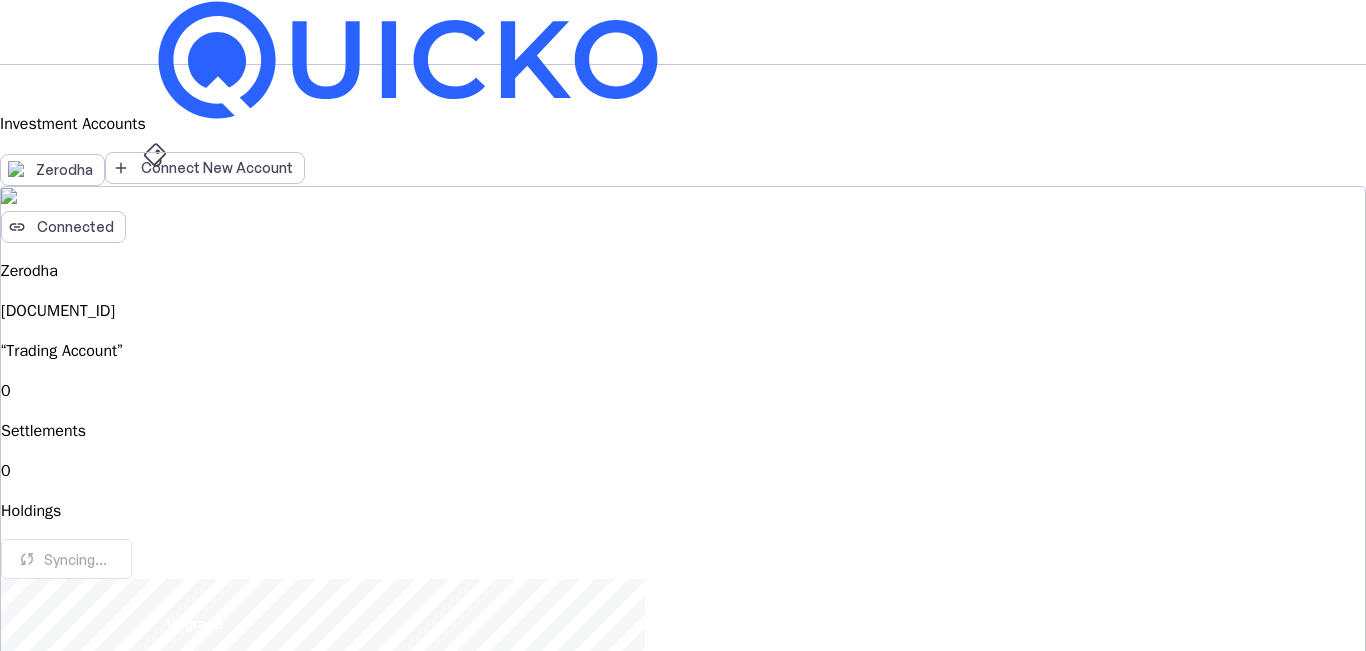 click on "Save" at bounding box center [683, 202] 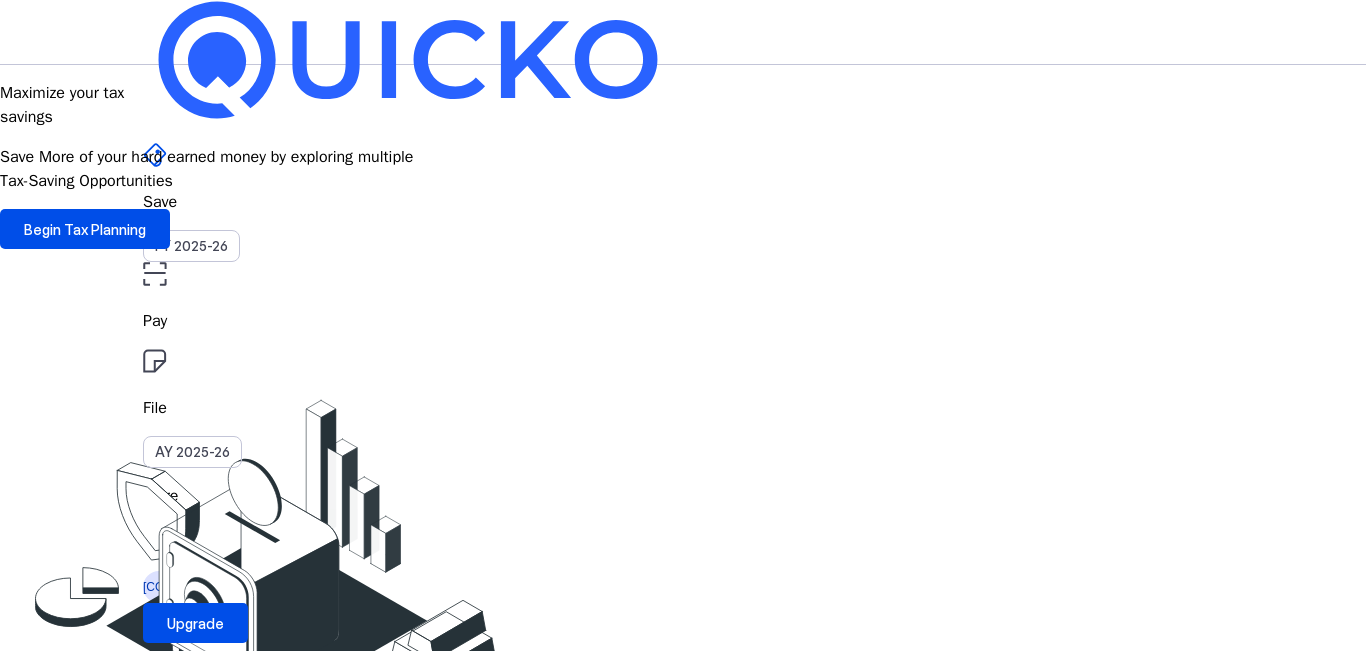 click on "File" at bounding box center (683, 321) 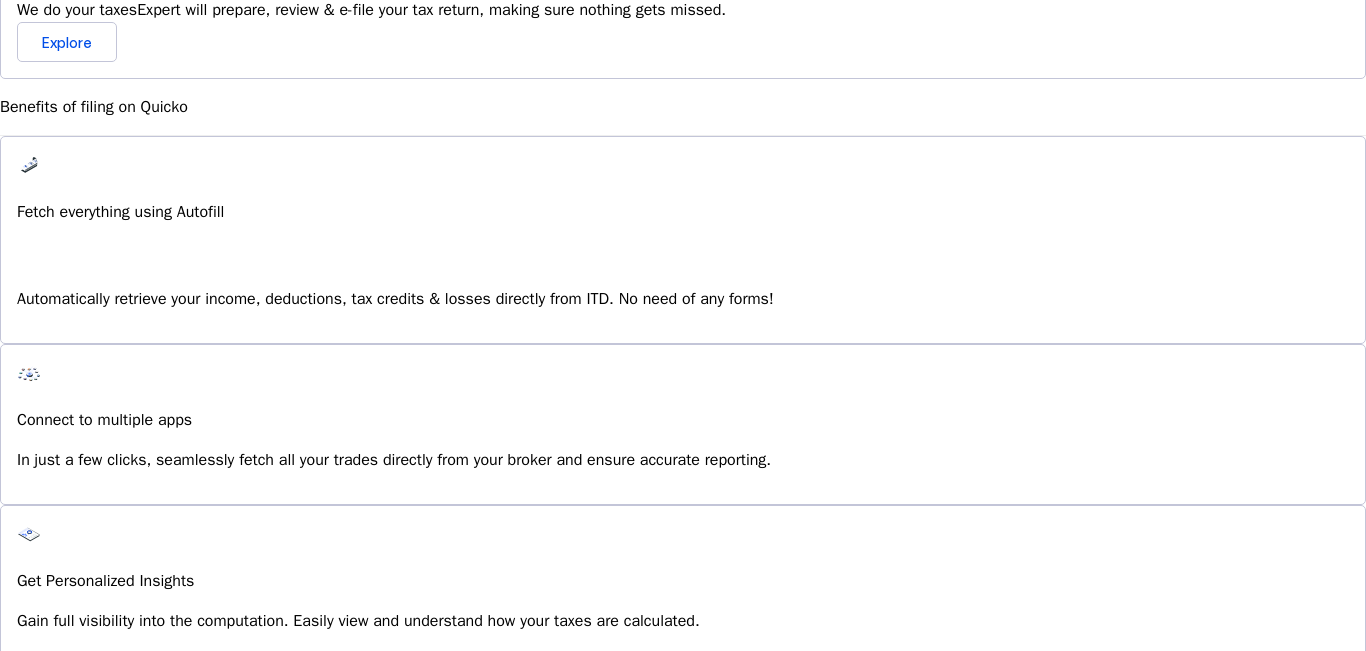 scroll, scrollTop: 1400, scrollLeft: 0, axis: vertical 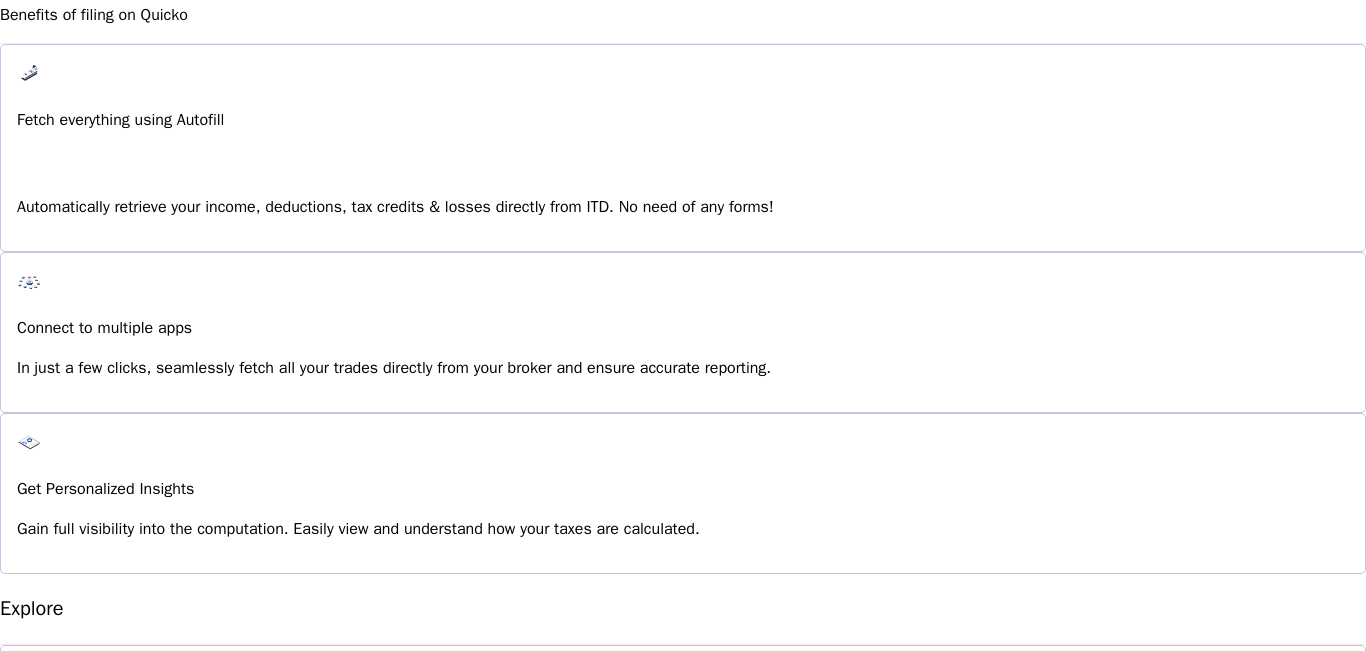 click on "Explore" at bounding box center (51, 1093) 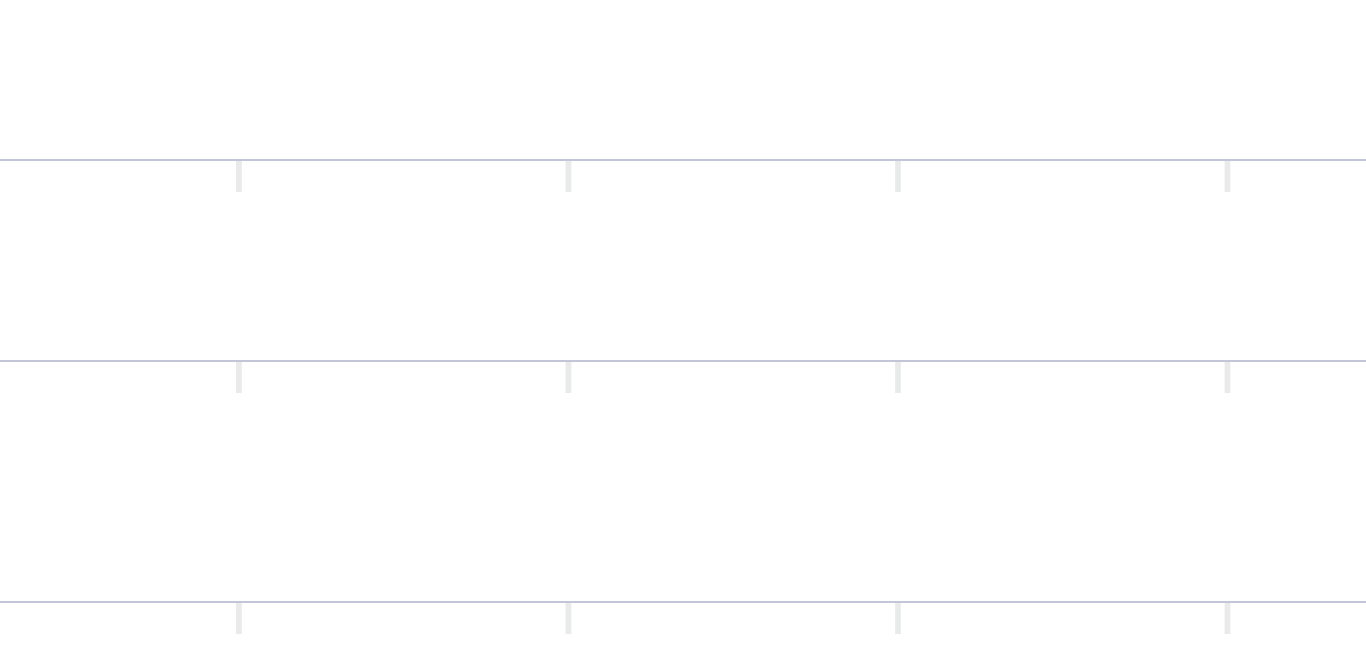 scroll, scrollTop: 259, scrollLeft: 0, axis: vertical 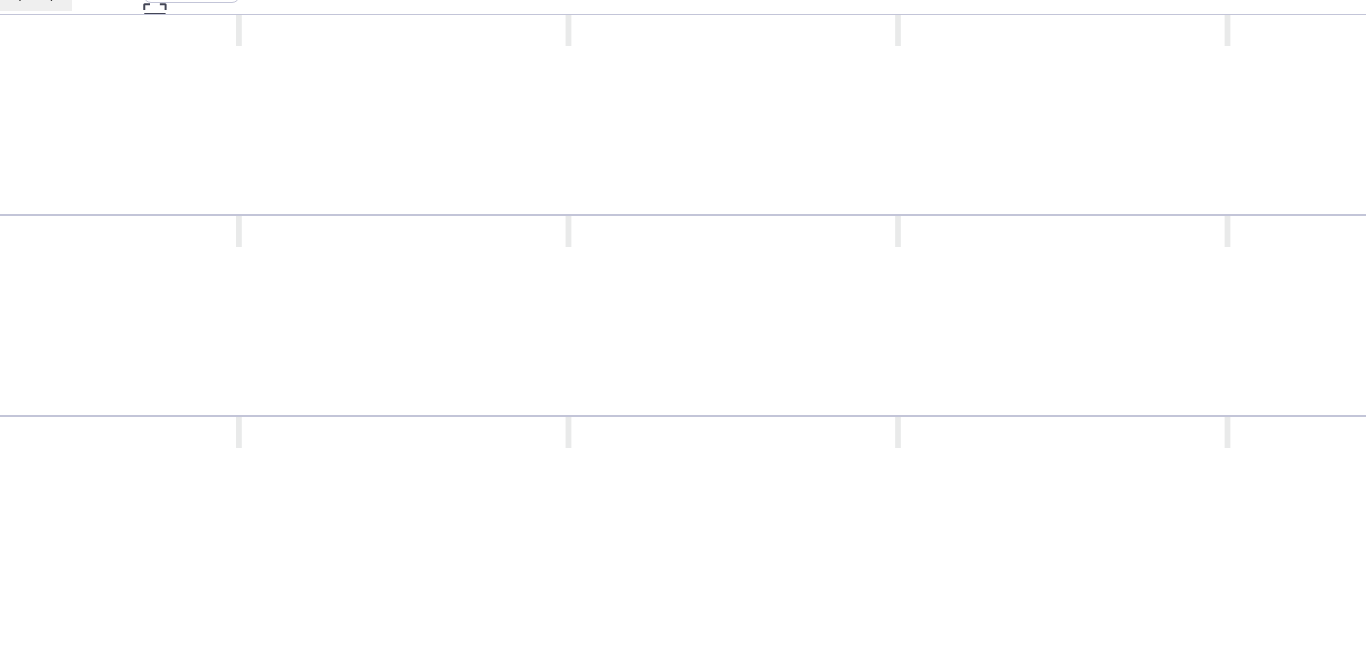 click on "ITR Acknowledgement The receipt confirming the successful submission of the income tax return.  Download as .pdf  chevron_right" at bounding box center (900, 773) 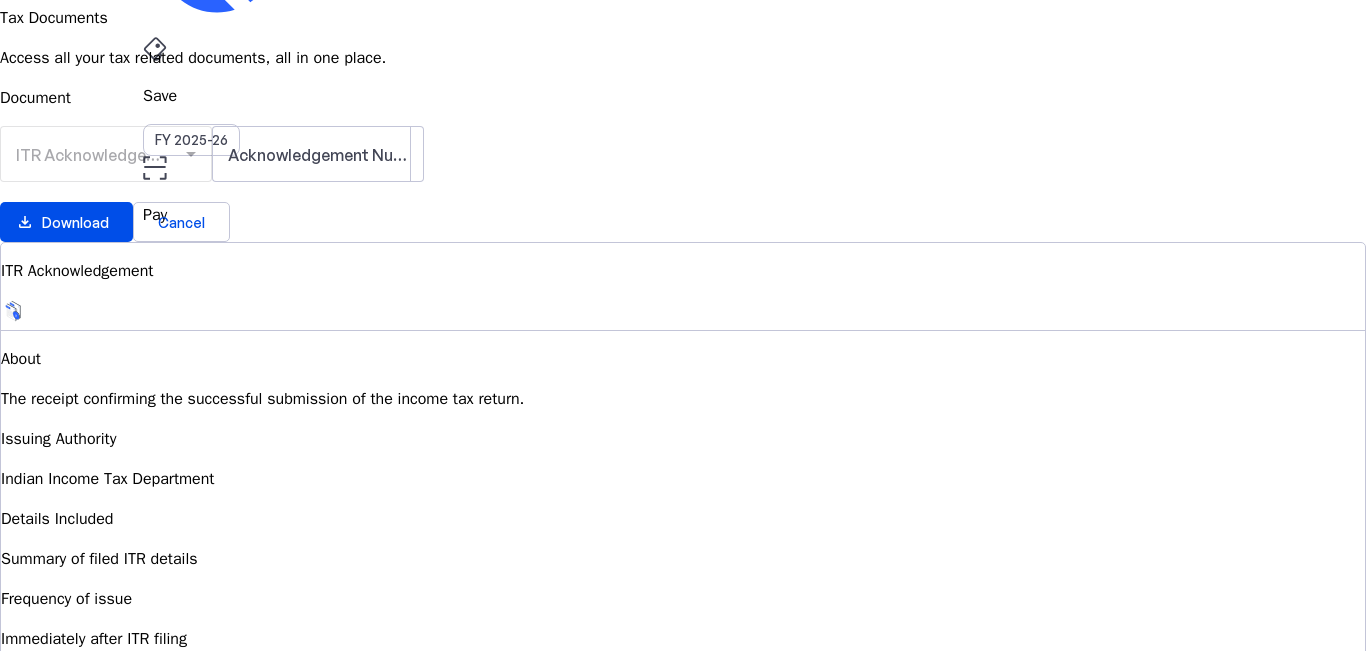 scroll, scrollTop: 109, scrollLeft: 0, axis: vertical 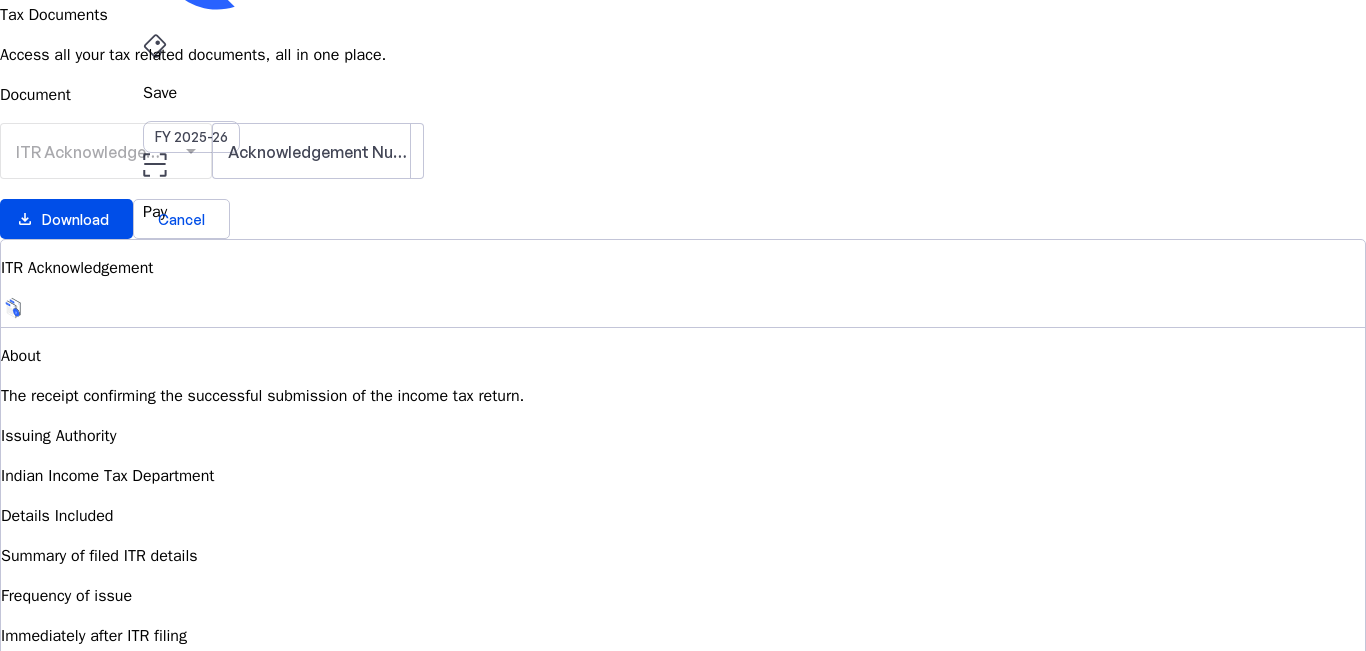 click on "ITR Acknowledgement" at bounding box center [106, 161] 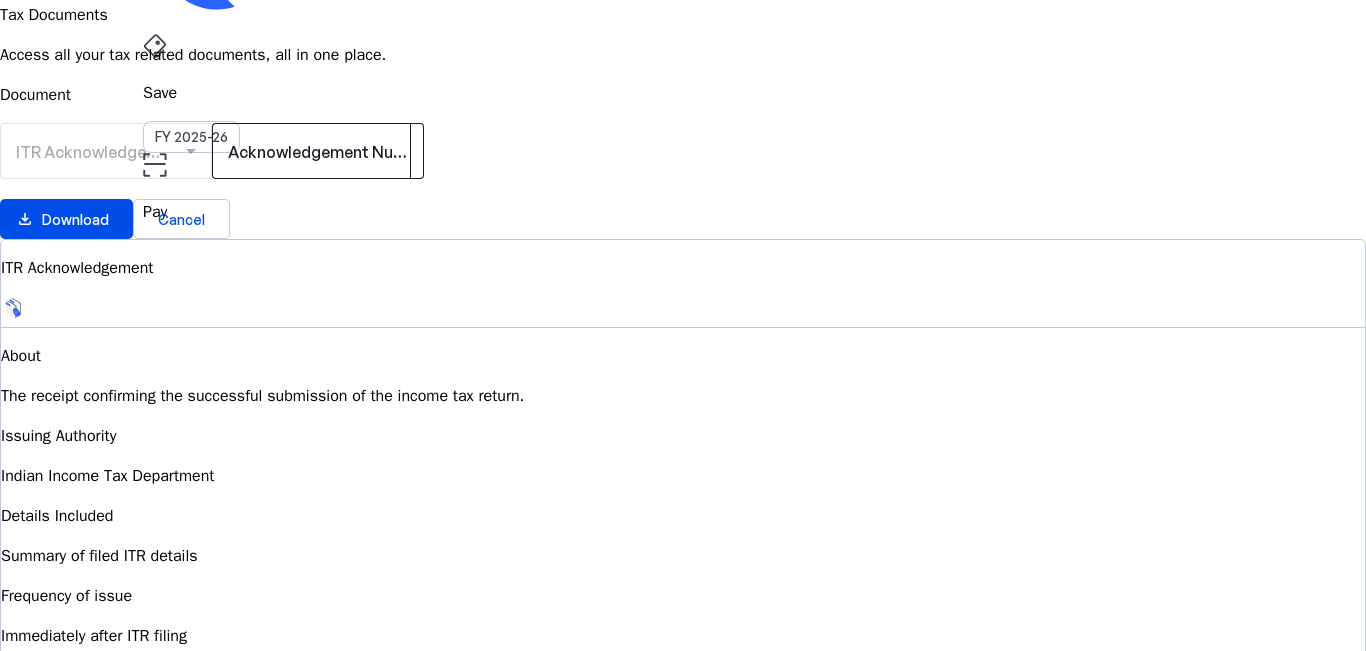 click at bounding box center (318, 151) 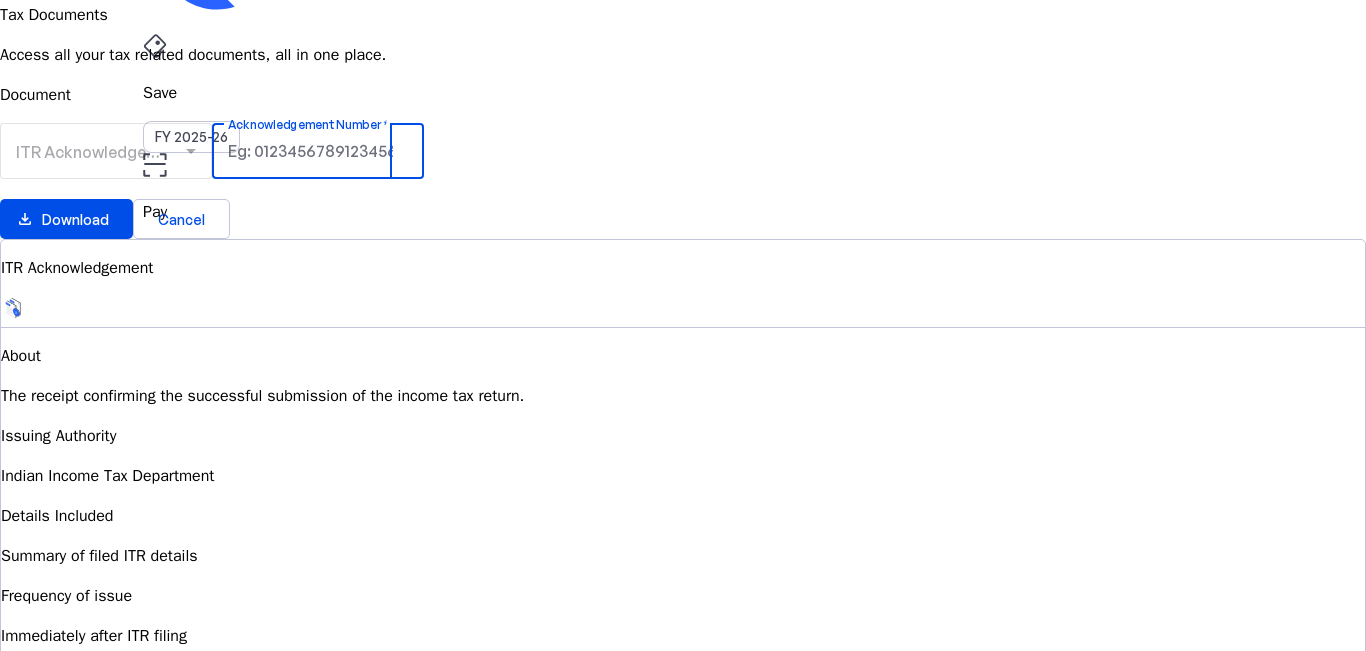 scroll, scrollTop: 9, scrollLeft: 0, axis: vertical 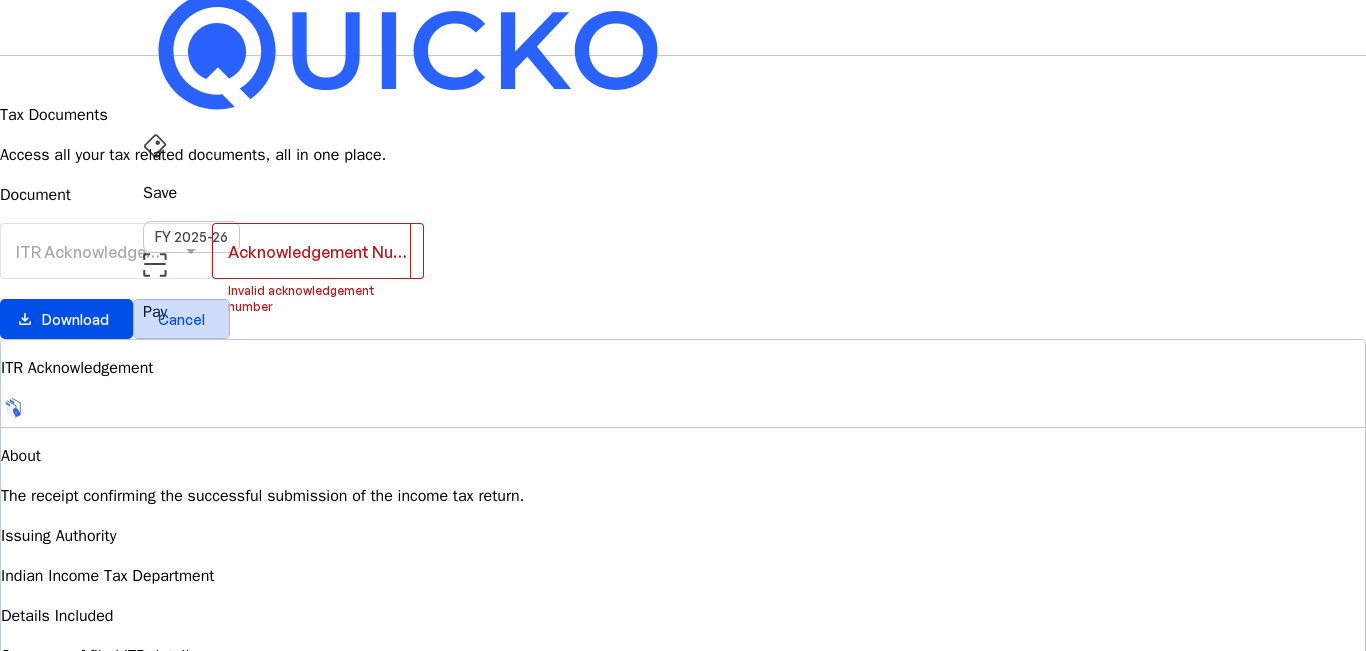 click at bounding box center [181, 319] 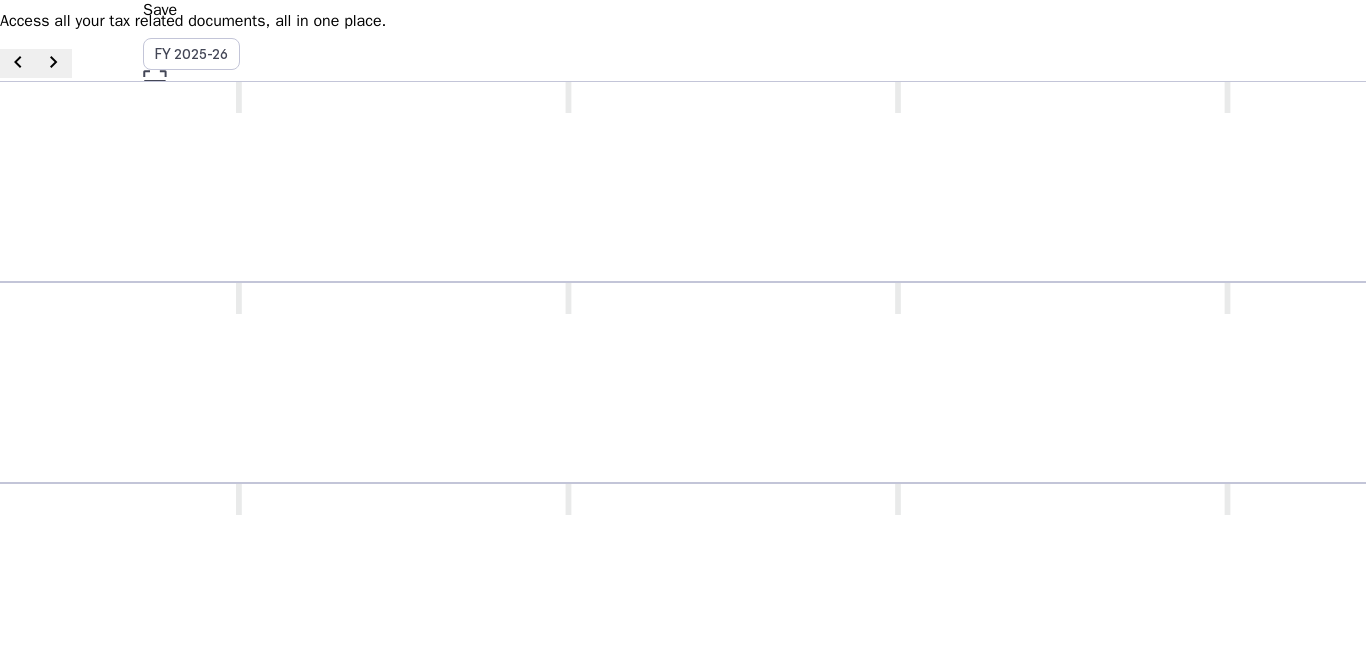 scroll, scrollTop: 200, scrollLeft: 0, axis: vertical 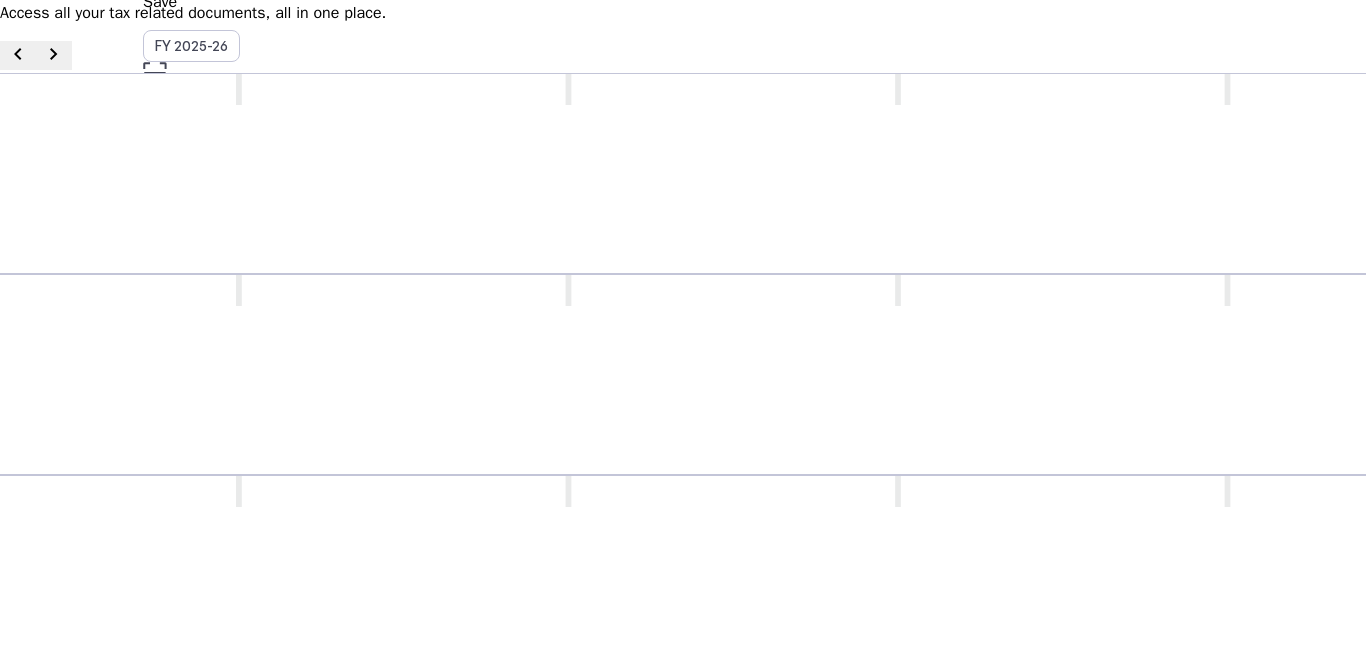 click on "A comprehensive statement detailing all financial transactions reported to the tax authorities during a financial year." at bounding box center (900, 816) 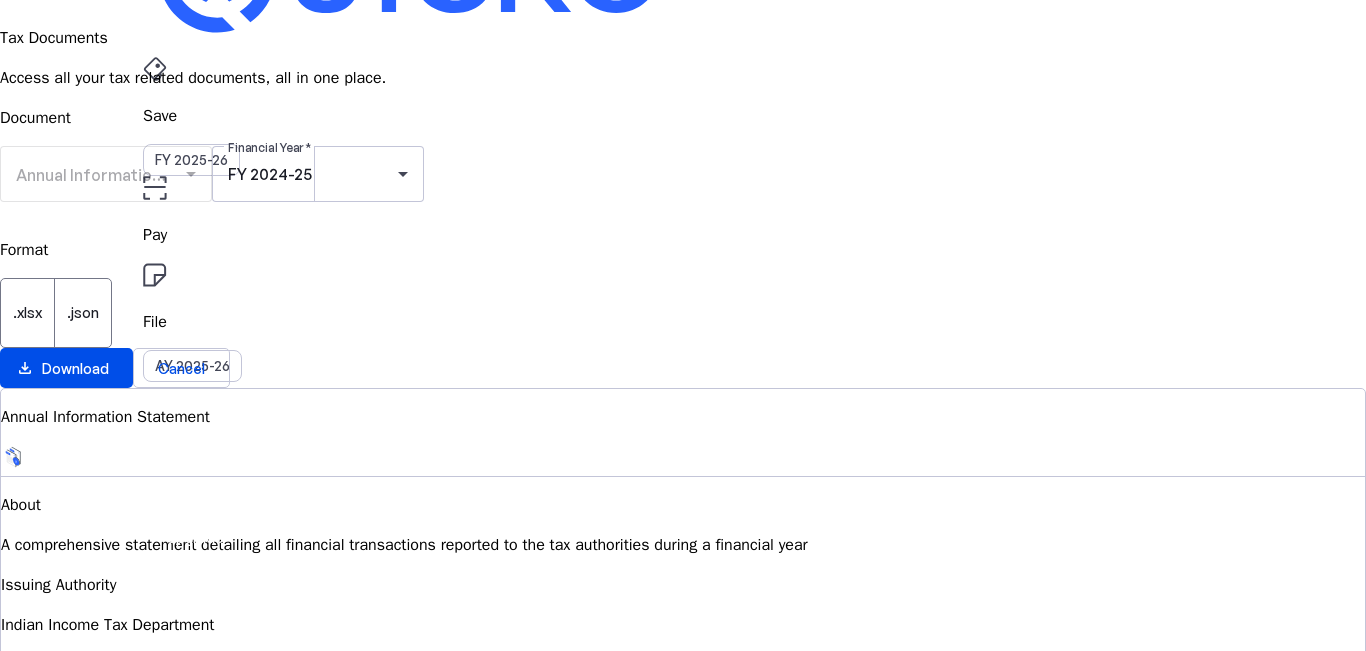 scroll, scrollTop: 0, scrollLeft: 0, axis: both 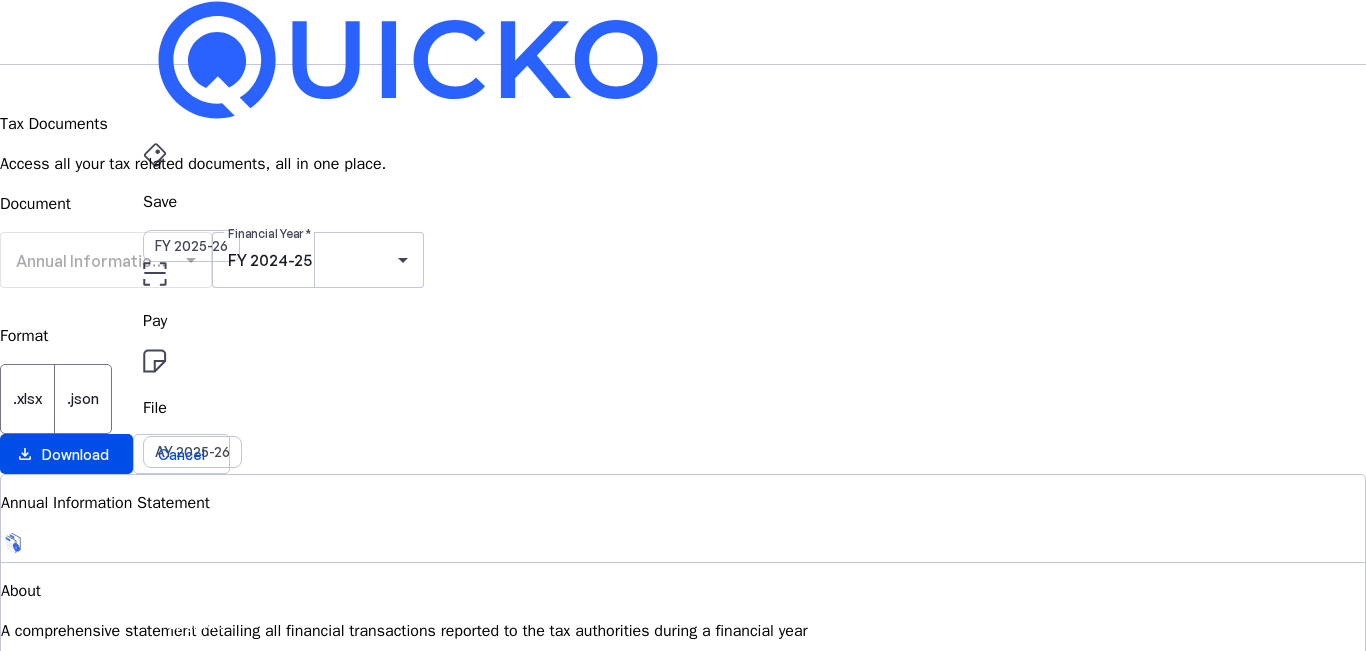 click on "Tax Documents" at bounding box center (683, 496) 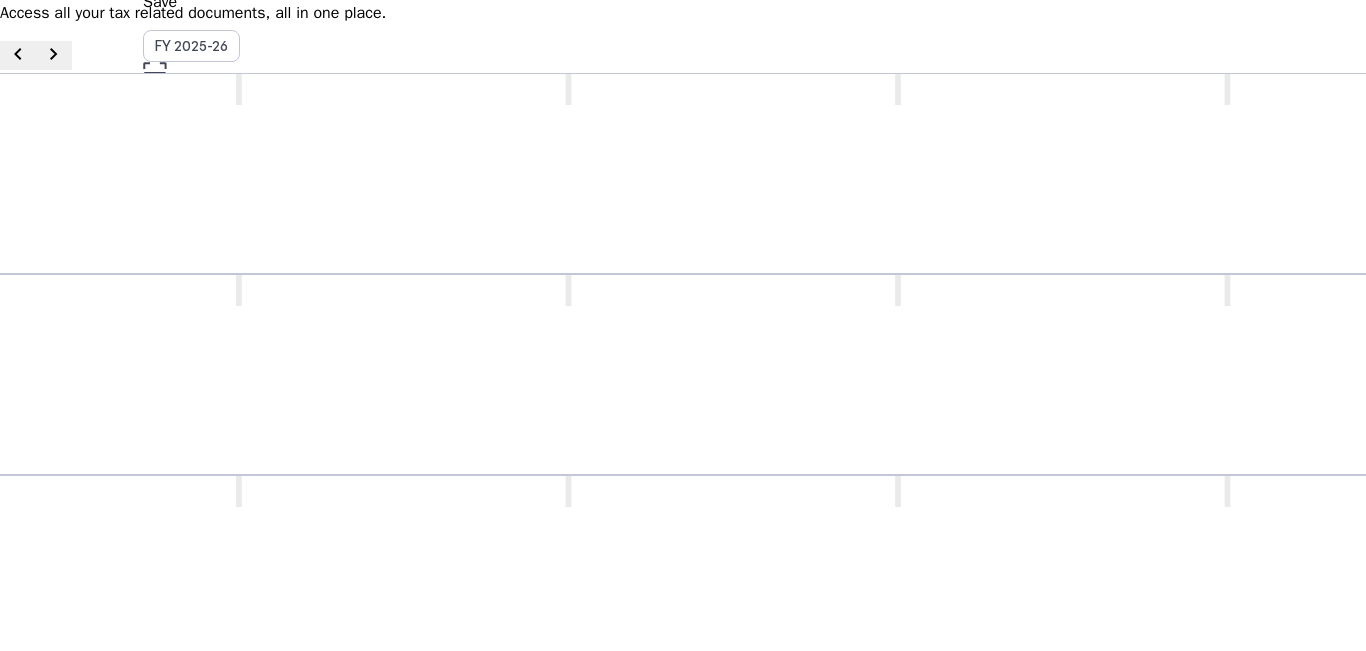 scroll, scrollTop: 0, scrollLeft: 0, axis: both 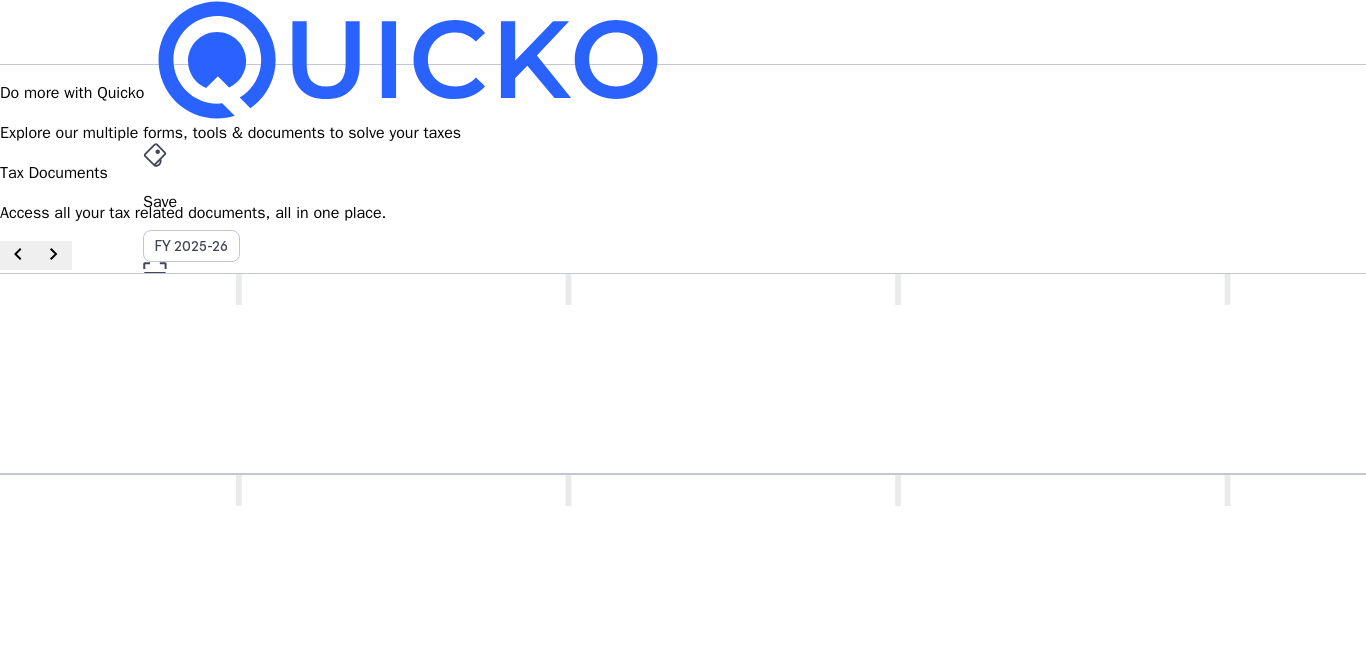 click on "Save FY [YEAR]-[YEAR] Pay File AY [YEAR]-[YEAR] Tax Documents arrow_drop_down [COUNTRY_CODE] Upgrade" at bounding box center (683, 32) 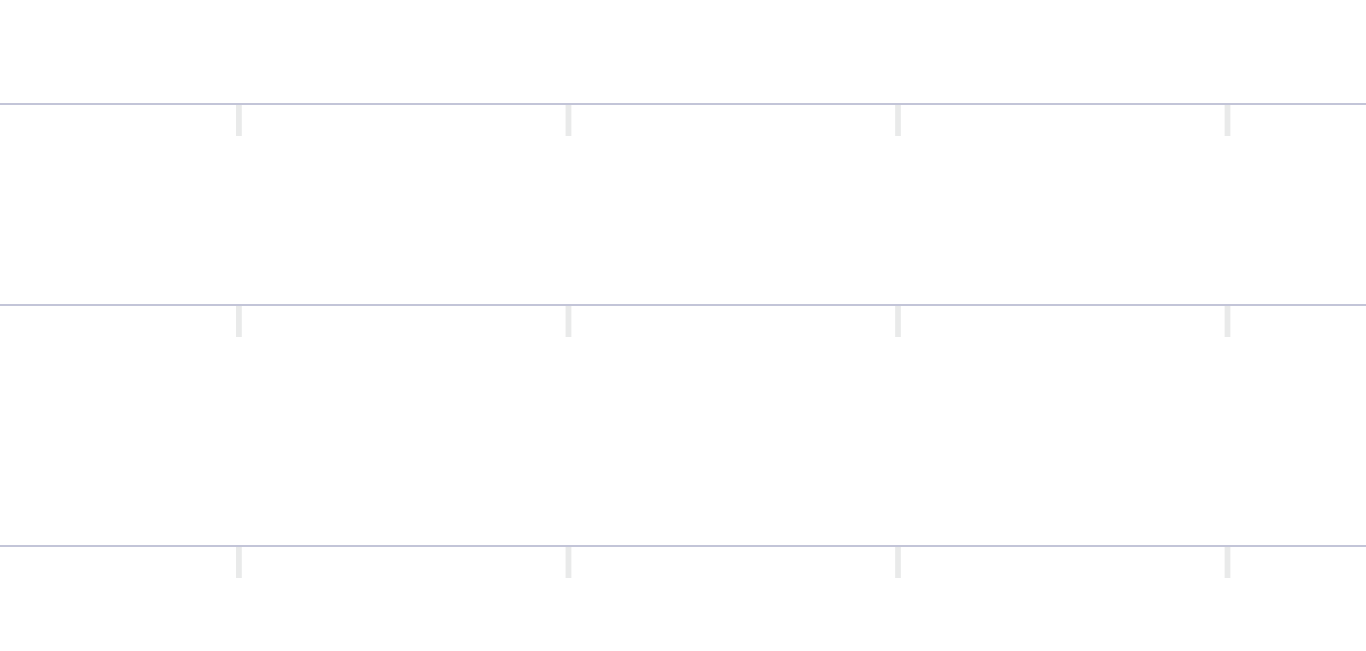 scroll, scrollTop: 600, scrollLeft: 0, axis: vertical 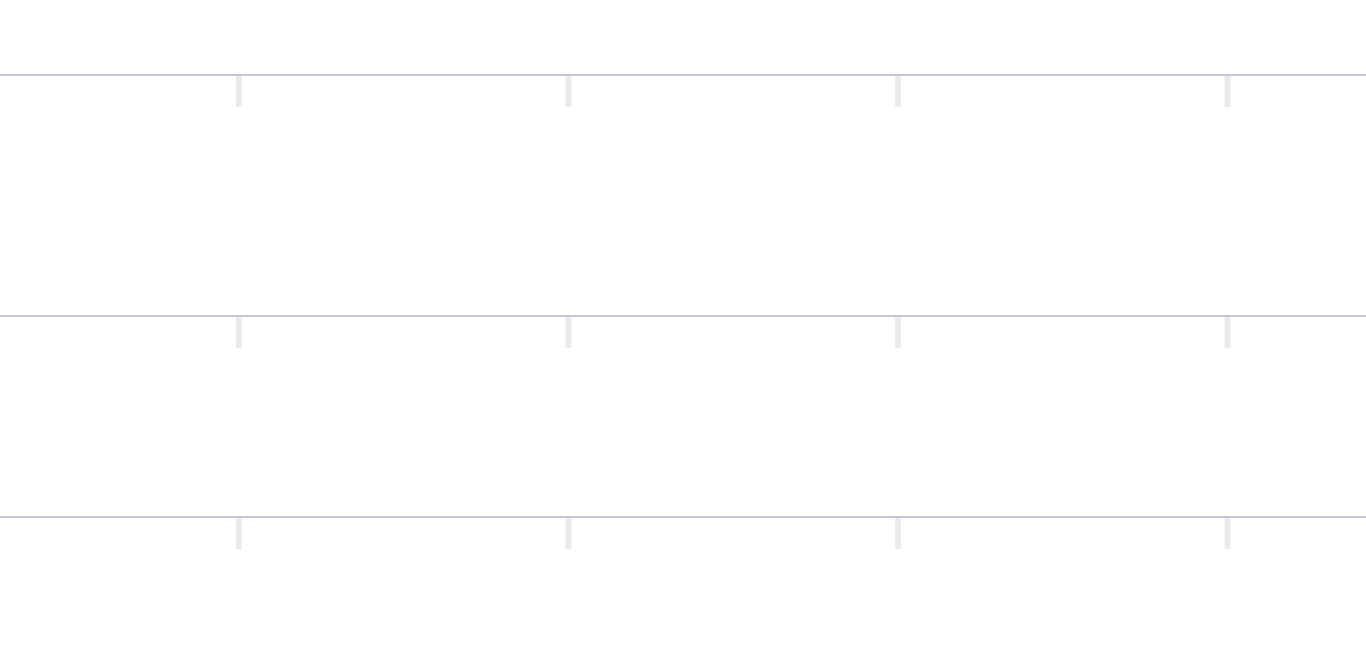 click at bounding box center [683, 2156] 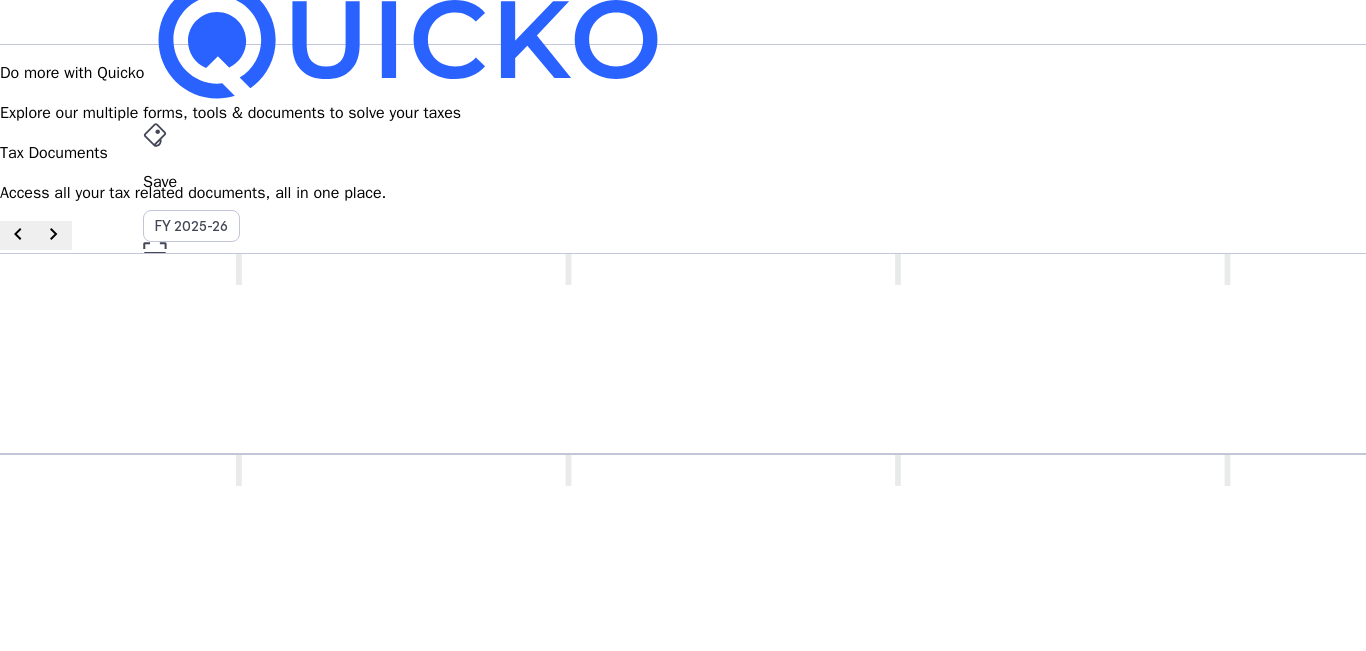 scroll, scrollTop: 0, scrollLeft: 0, axis: both 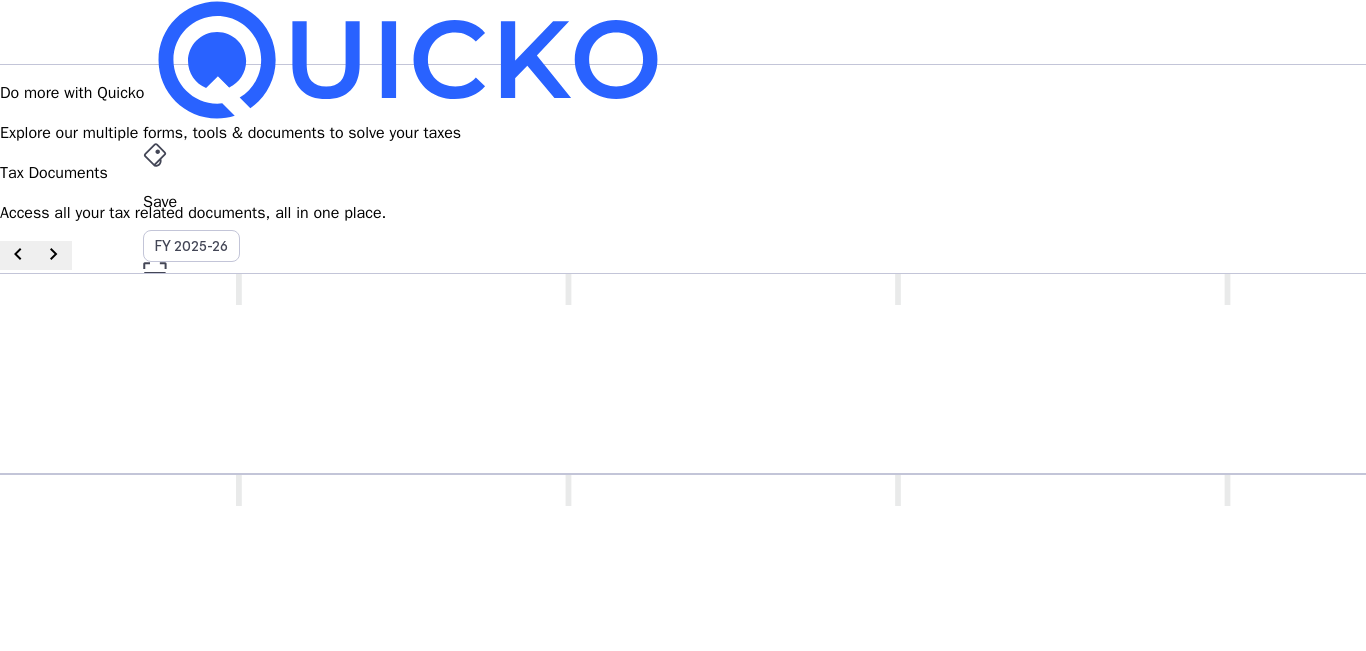 click on "[COUNTRY_CODE]" at bounding box center [159, 587] 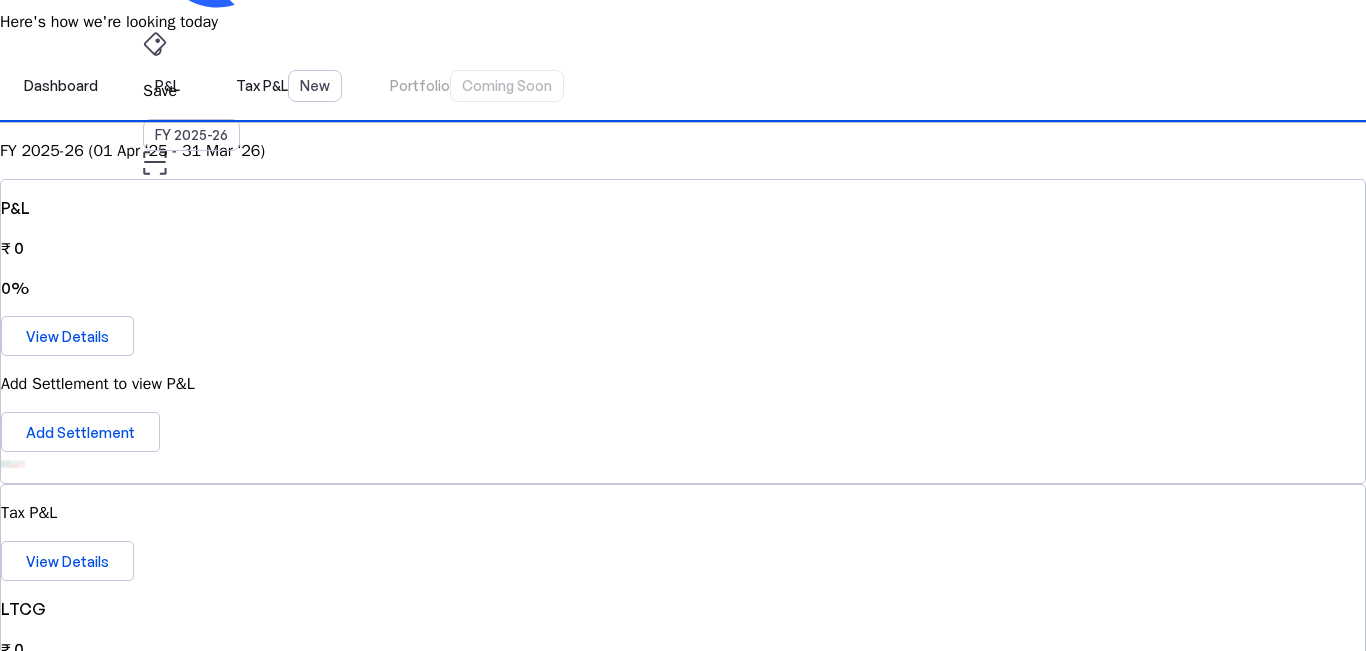 scroll, scrollTop: 200, scrollLeft: 0, axis: vertical 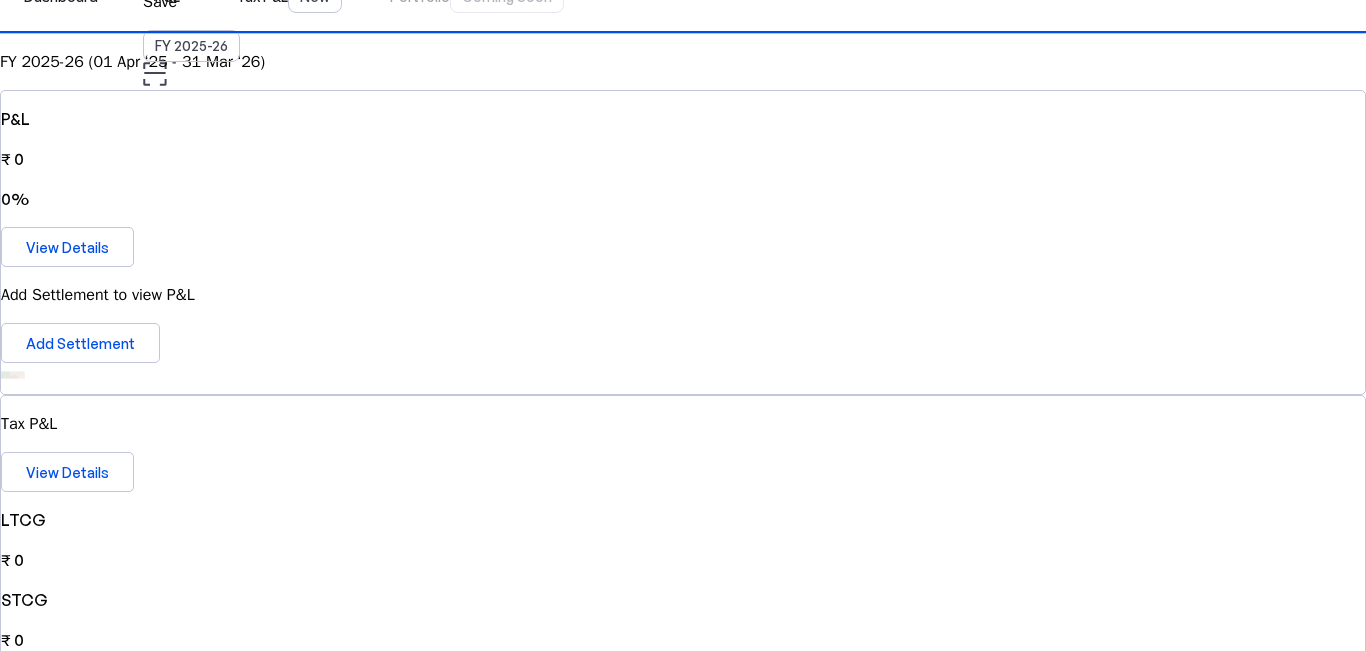 click on "Connect Account" at bounding box center [692, 1371] 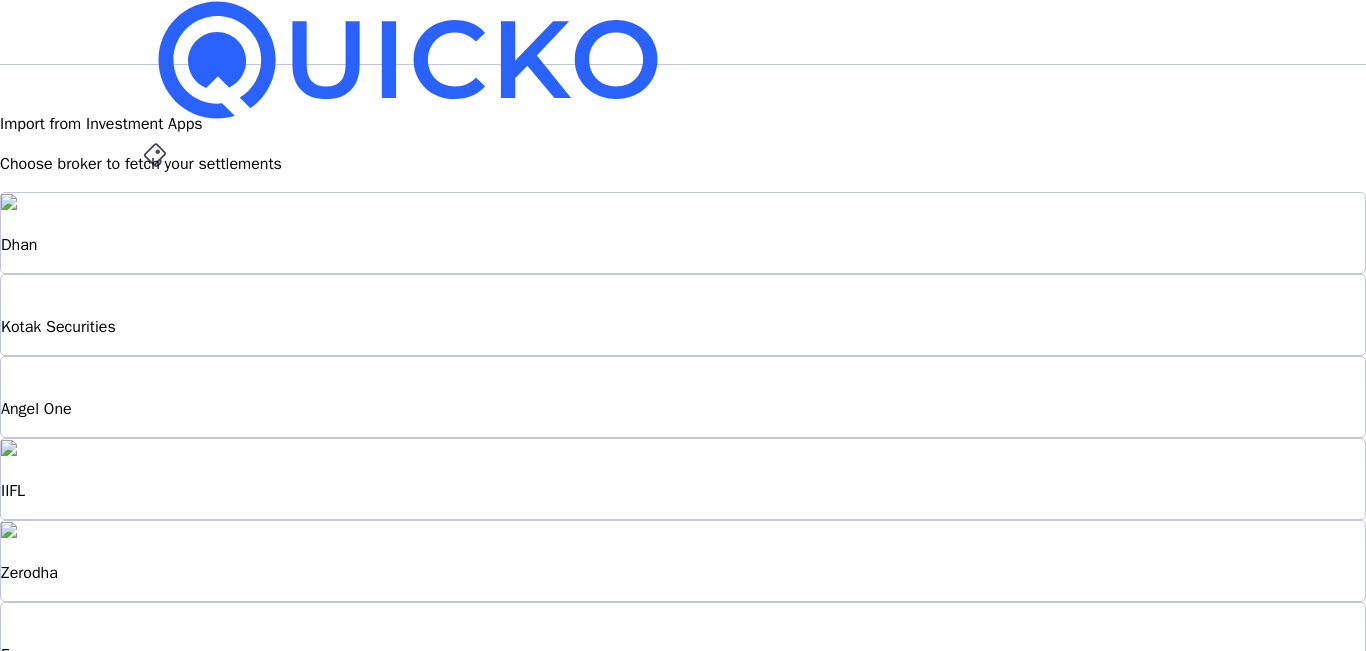 click on "Zerodha" at bounding box center [683, 561] 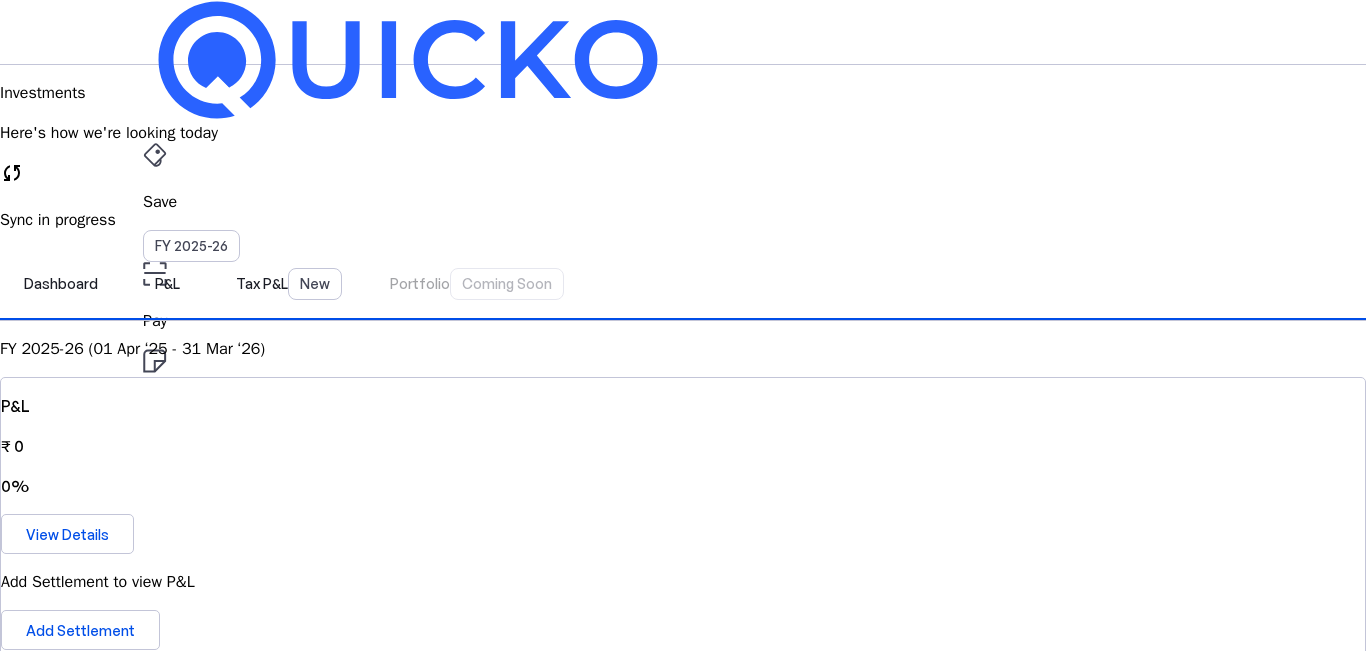 click on "Investments Here's how we're looking today sync Sync in progress Dashboard P&L Tax P&L New Portfolio Coming Soon FY [YEAR]-[YEAR] (01 Apr ‘[YEAR] - 31 Mar ‘[YEAR]) P&L ₹ 0 0% View Details Add Settlement to view P&L Add Settlement Tax P&L View Details LTCG ₹ 0 STCG ₹ 0 Intraday ₹ 0 F&O ₹ 0 Settlements 0 No Settlements Added Add Settlement category Investment Accounts Share your aggregate P&L and Portfolio for them to help you gain some actionable insights! [BRAND_NAME] [DOCUMENT_ID] add Connect Account download_file Coming soon Download reports Get your aggregate P&L details all laid out in a uniform, readable and clean document download_file Download supervised_user_circle Coming soon Share with your accountant Share your aggregate P&L and Portfolio for them to help you gain some actionable insights! settings Manage Access" at bounding box center (683, 1121) 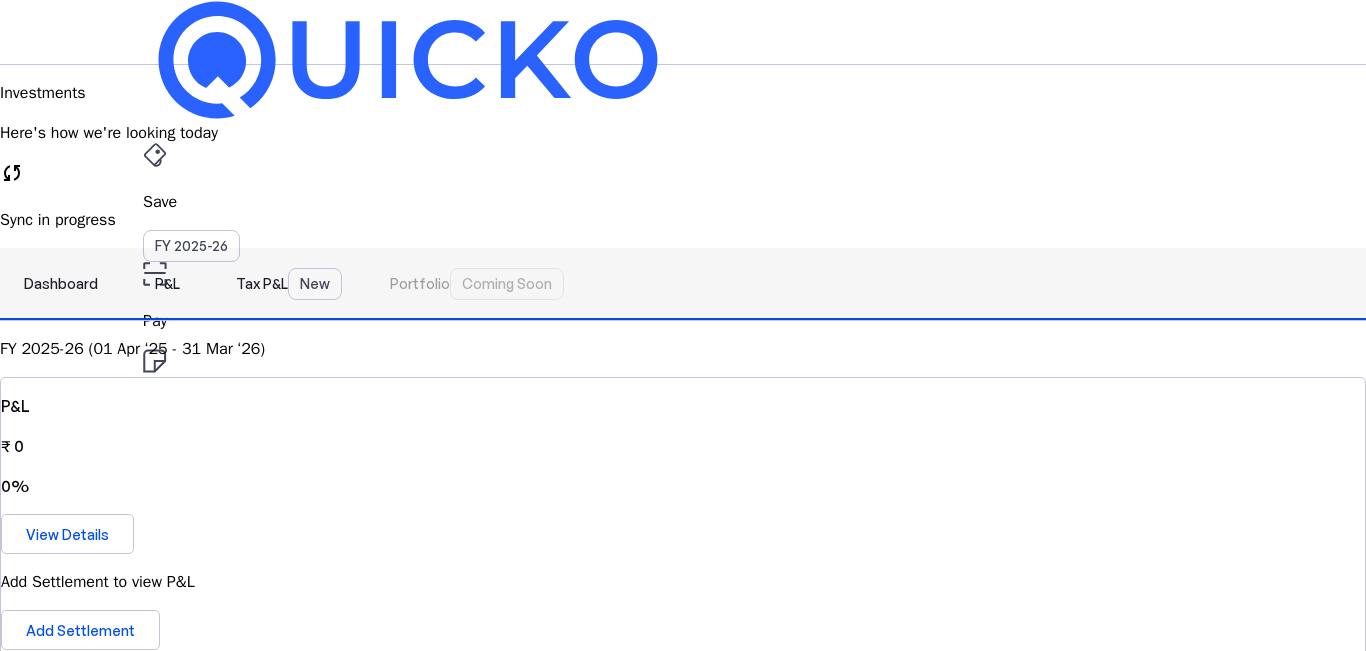 click on "P&L" at bounding box center [167, 284] 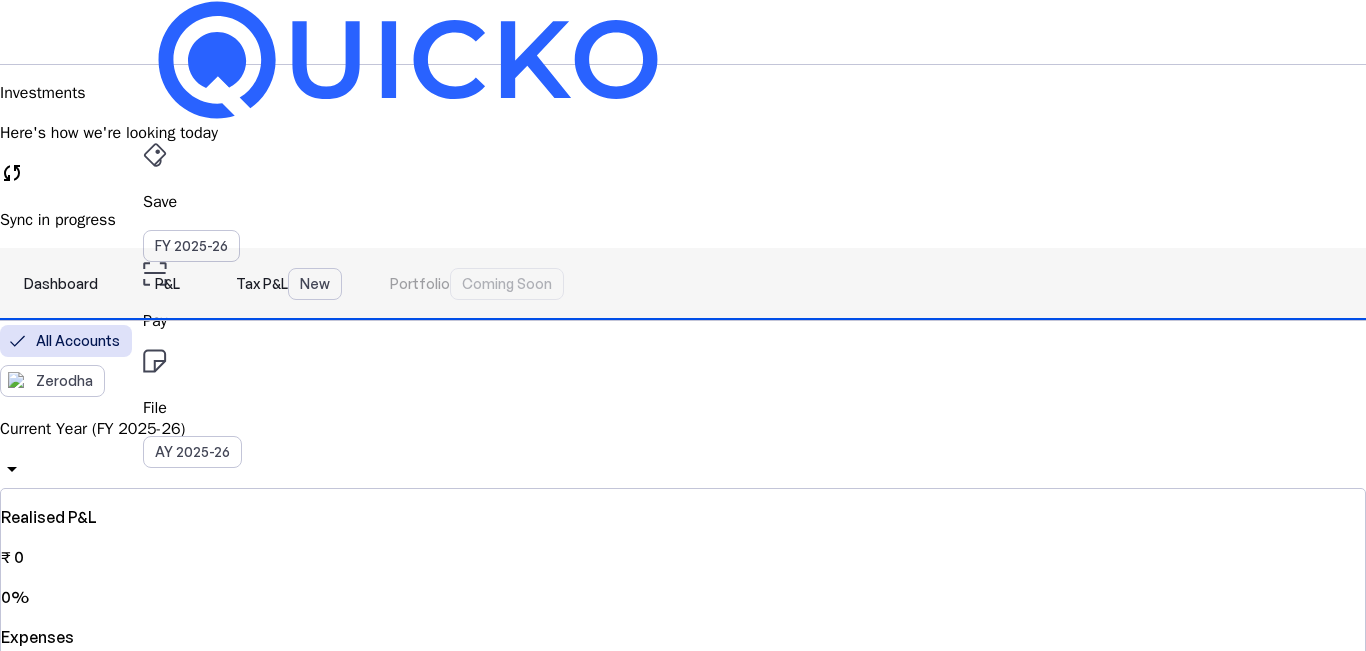 scroll, scrollTop: 200, scrollLeft: 0, axis: vertical 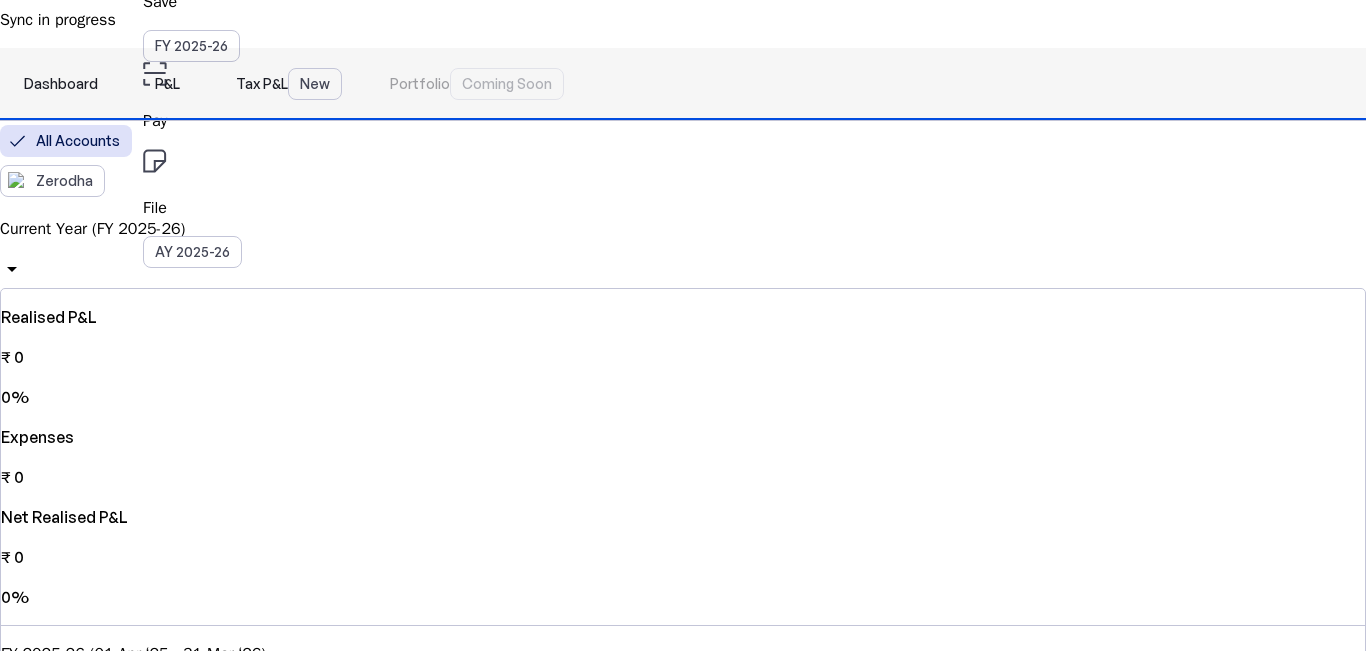 click on "Tax P&L  New" at bounding box center [289, 84] 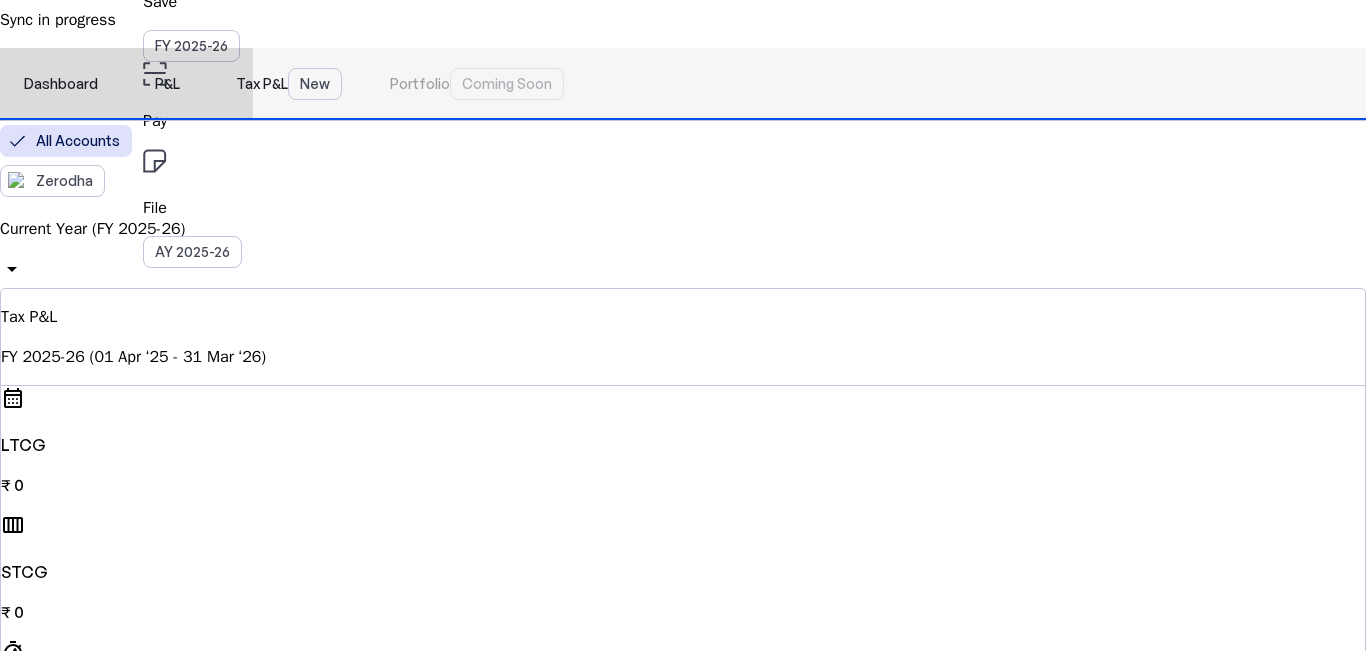 scroll, scrollTop: 0, scrollLeft: 0, axis: both 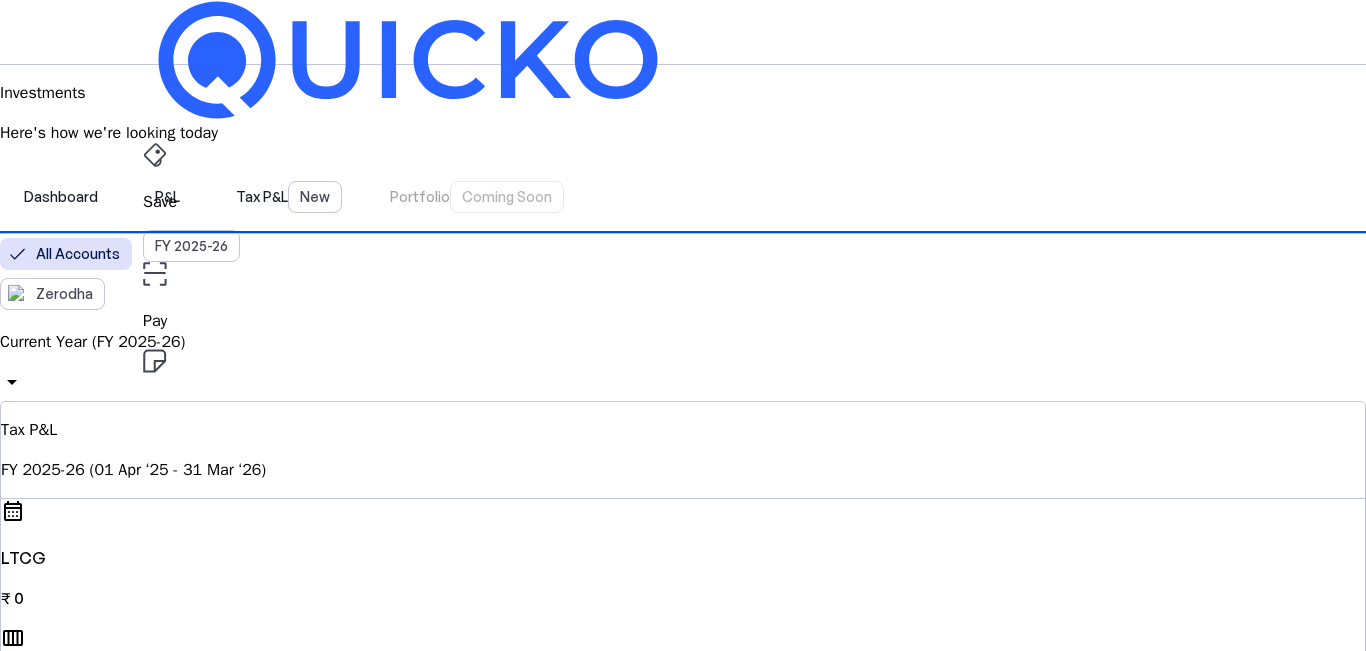 click on "arrow_drop_down" at bounding box center (12, 382) 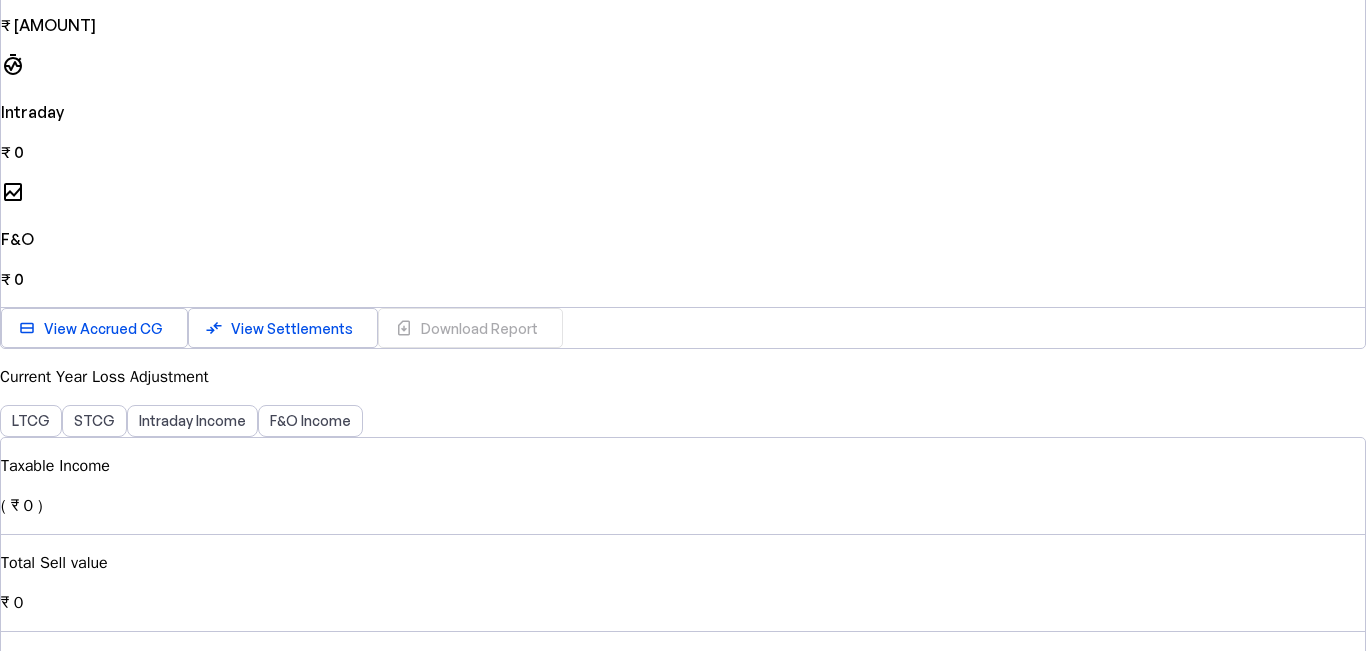 scroll, scrollTop: 100, scrollLeft: 0, axis: vertical 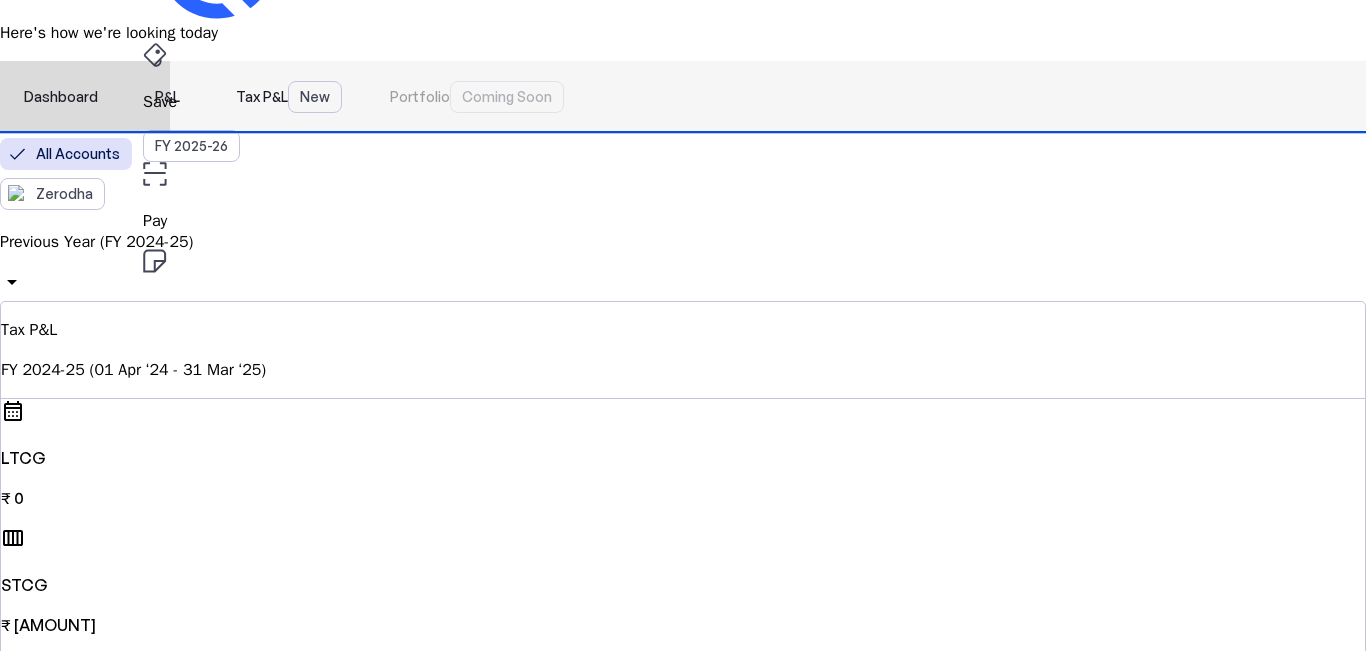 click on "P&L" at bounding box center (167, 97) 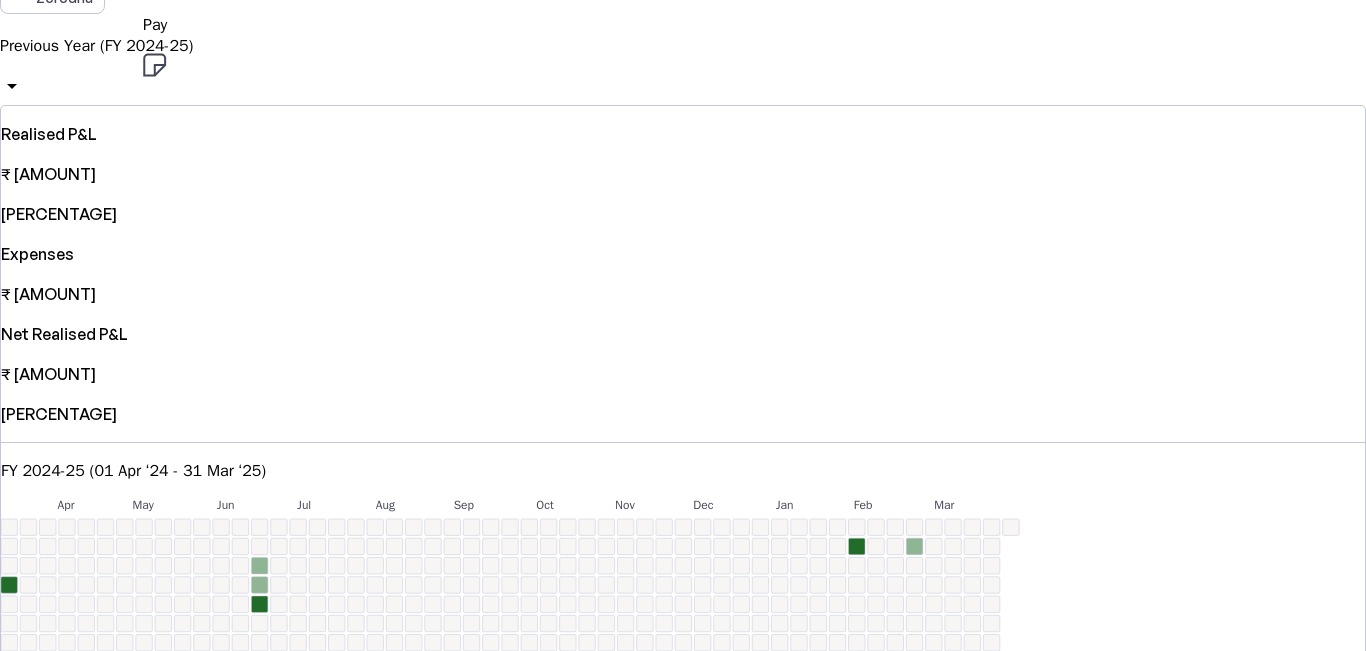 scroll, scrollTop: 200, scrollLeft: 0, axis: vertical 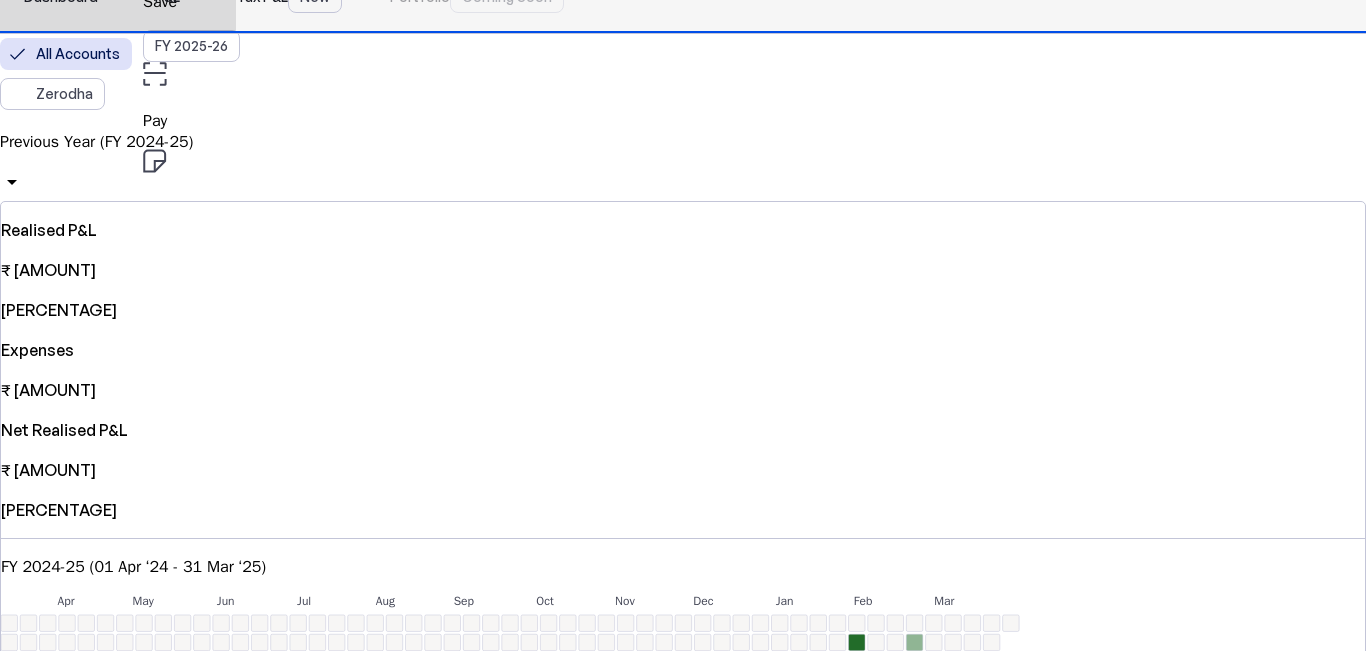 click on "Dashboard" at bounding box center [61, -3] 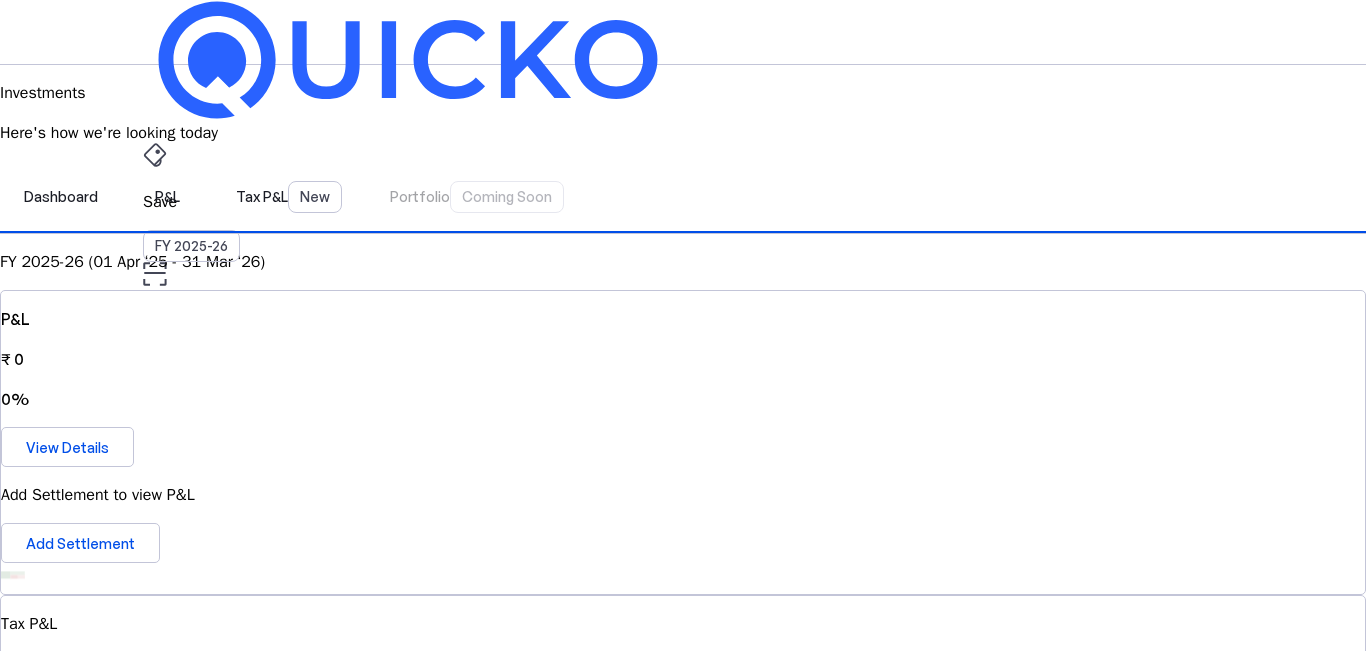 click on "FY [YEAR]-[YEAR] (01 Apr ‘[YEAR] - 31 Mar ‘[YEAR]) P&L ₹ 0 0% View Details Add Settlement to view P&L Add Settlement Tax P&L View Details LTCG ₹ 0 STCG ₹ 0 Intraday ₹ 0 F&O ₹ 0 Settlements 0 No Settlements Added Add Settlement category Investment Accounts Share your aggregate P&L and Portfolio for them to help you gain some actionable insights! [BRAND_NAME] [DOCUMENT_ID] add Connect Account download_file Coming soon Download reports Get your aggregate P&L details all laid out in a uniform, readable and clean document download_file Download supervised_user_circle Coming soon Share with your accountant Share your aggregate P&L and Portfolio for them to help you gain some actionable insights! settings Manage Access" at bounding box center [683, 1162] 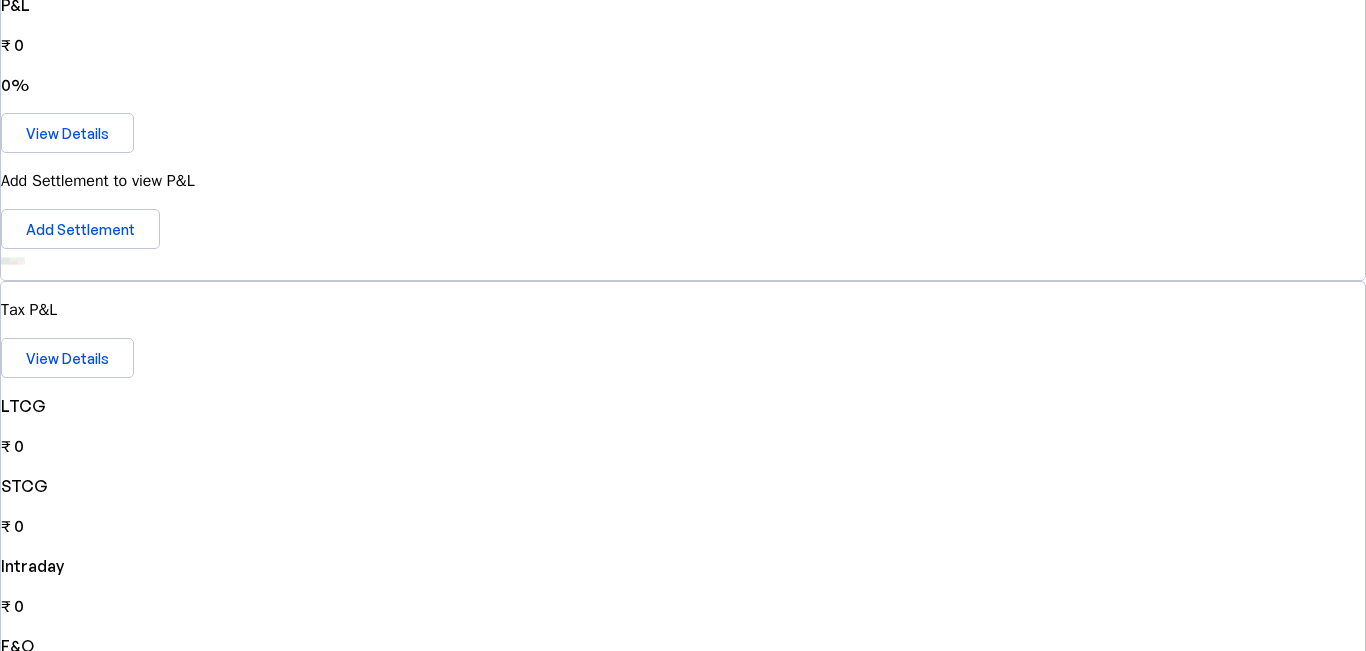 scroll, scrollTop: 199, scrollLeft: 0, axis: vertical 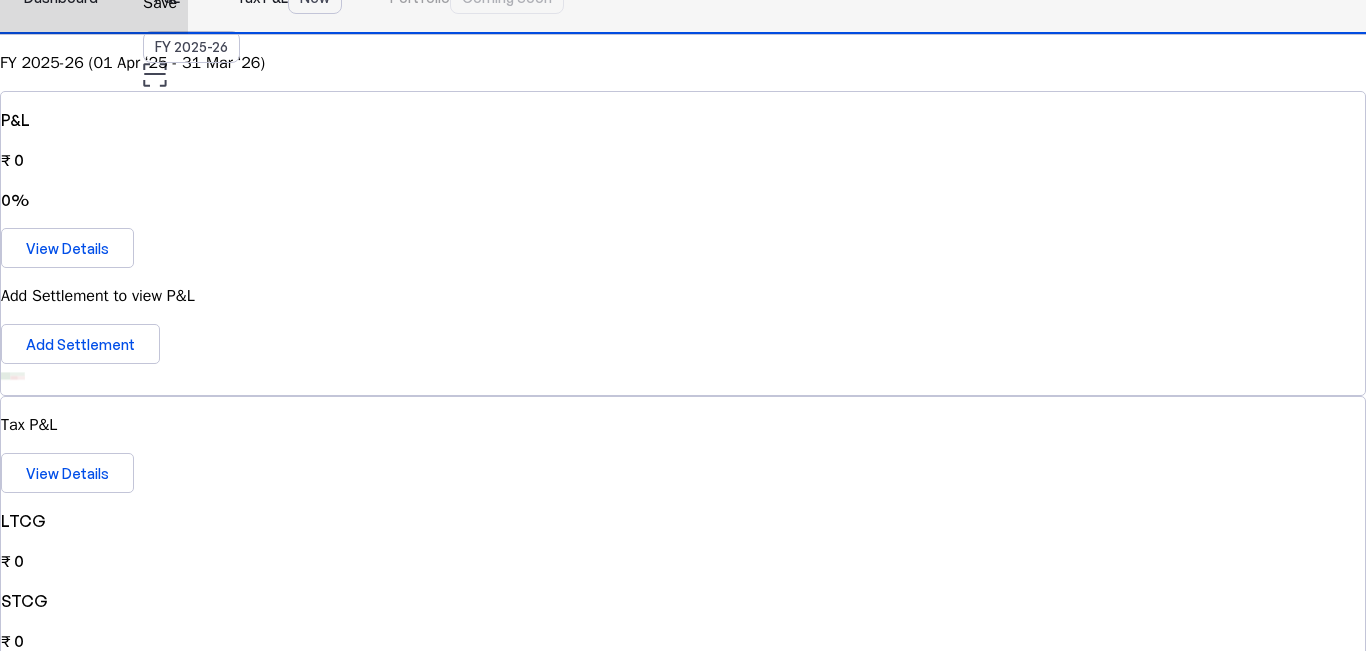 click on "P&L" at bounding box center (167, -2) 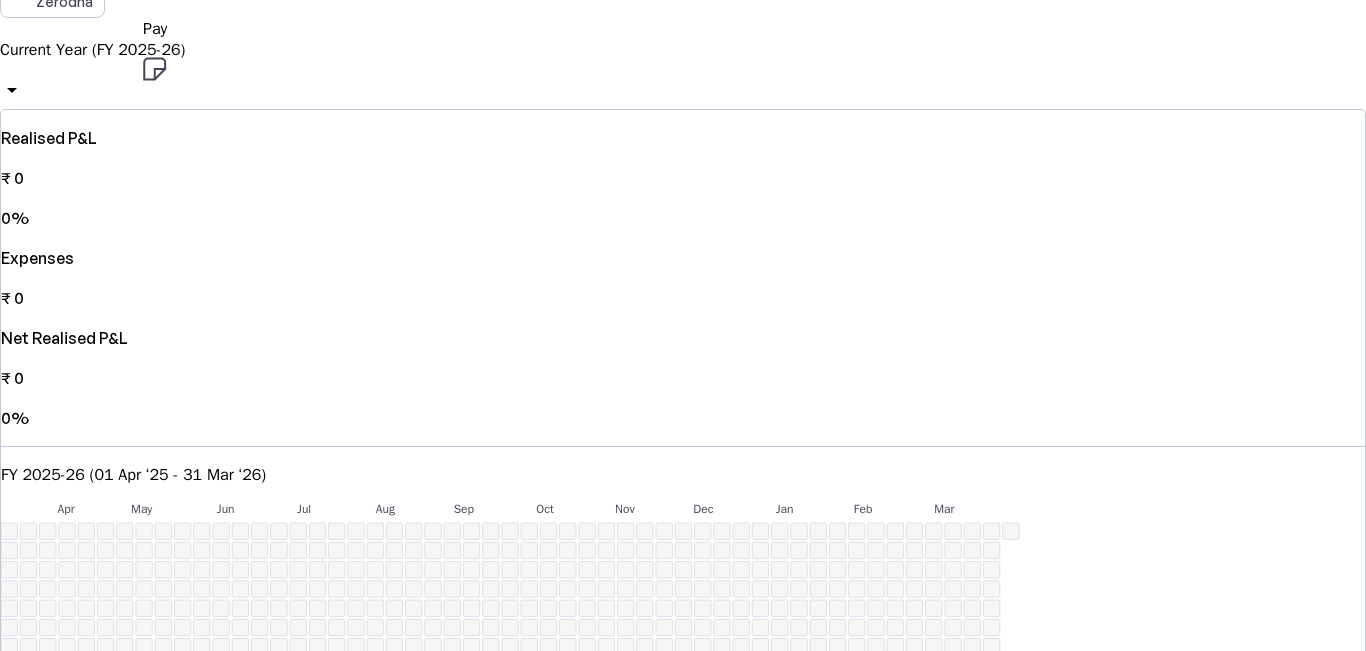 scroll, scrollTop: 0, scrollLeft: 0, axis: both 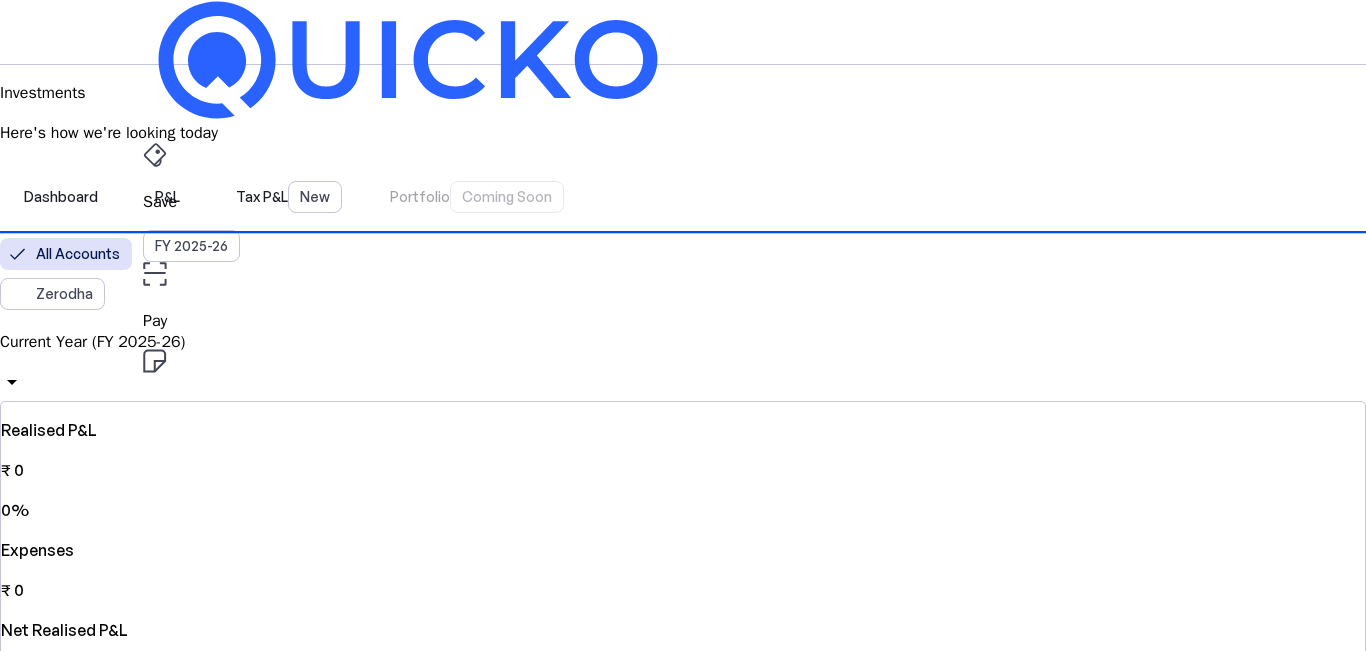 click on "Current Year (FY 2025-26)" at bounding box center (683, 342) 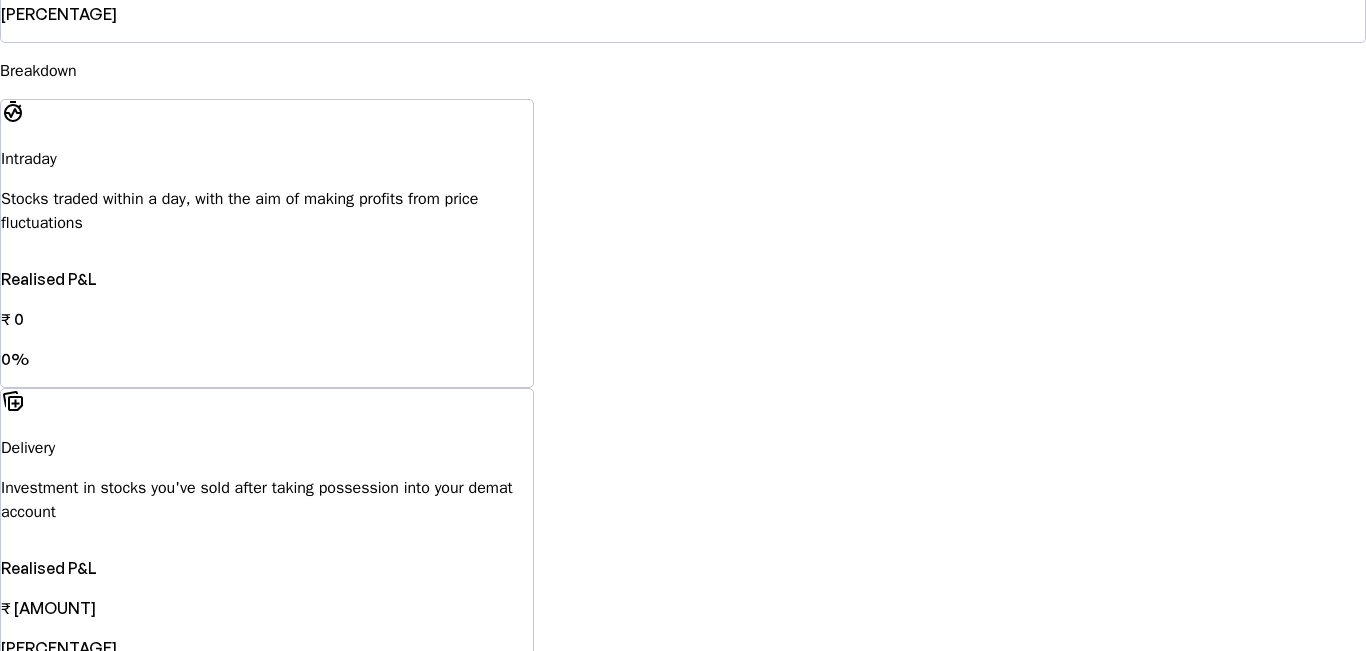 scroll, scrollTop: 1500, scrollLeft: 0, axis: vertical 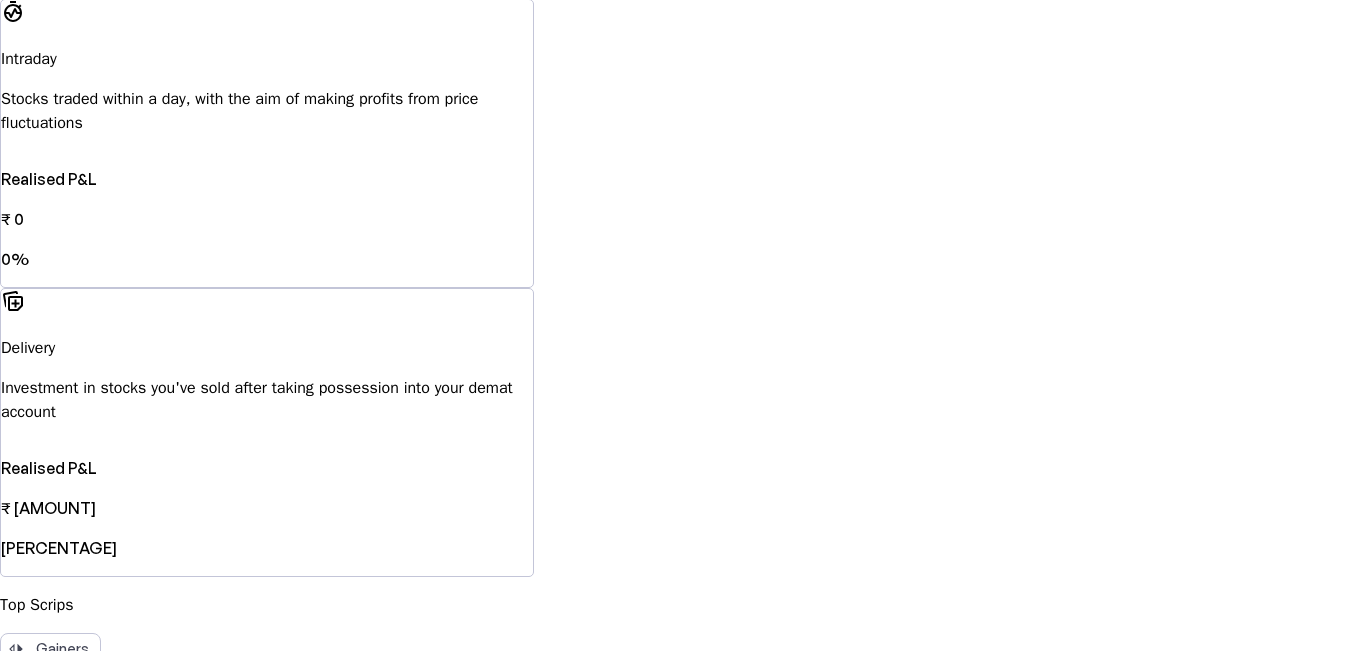click on "WAAREEENER Delivery ₹ [AMOUNT] [PERCENTAGE]" at bounding box center (683, 1534) 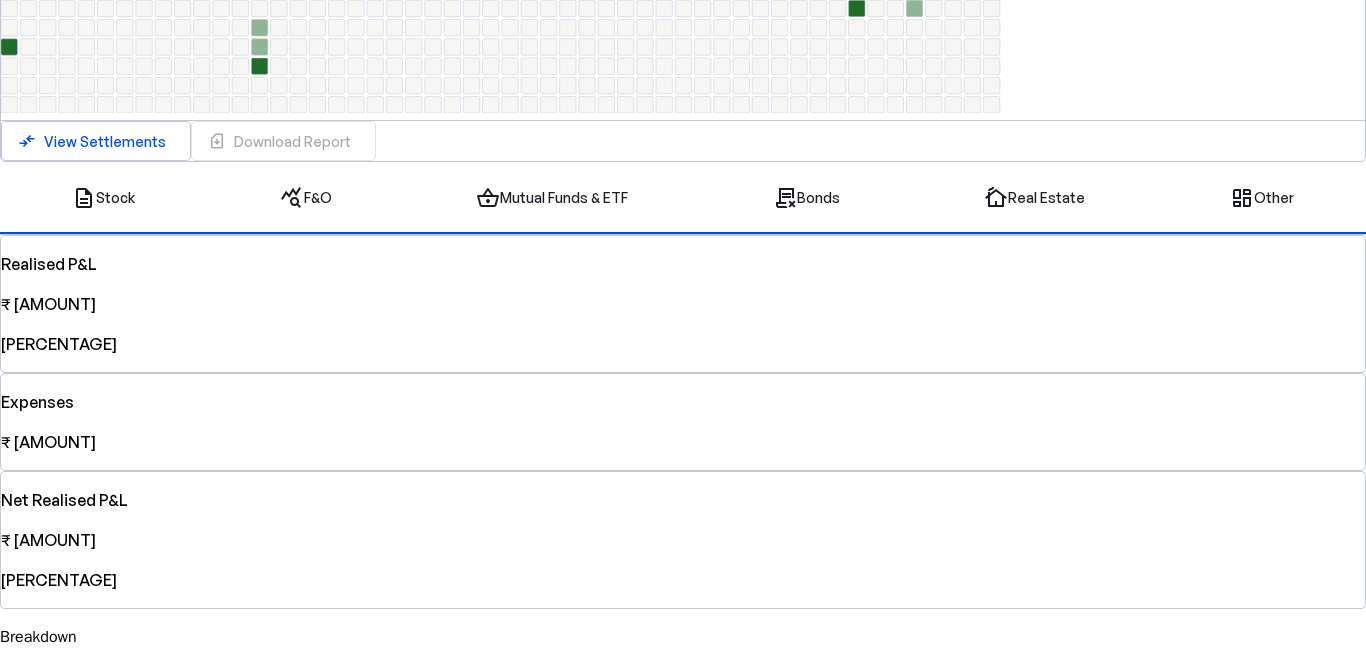 scroll, scrollTop: 800, scrollLeft: 0, axis: vertical 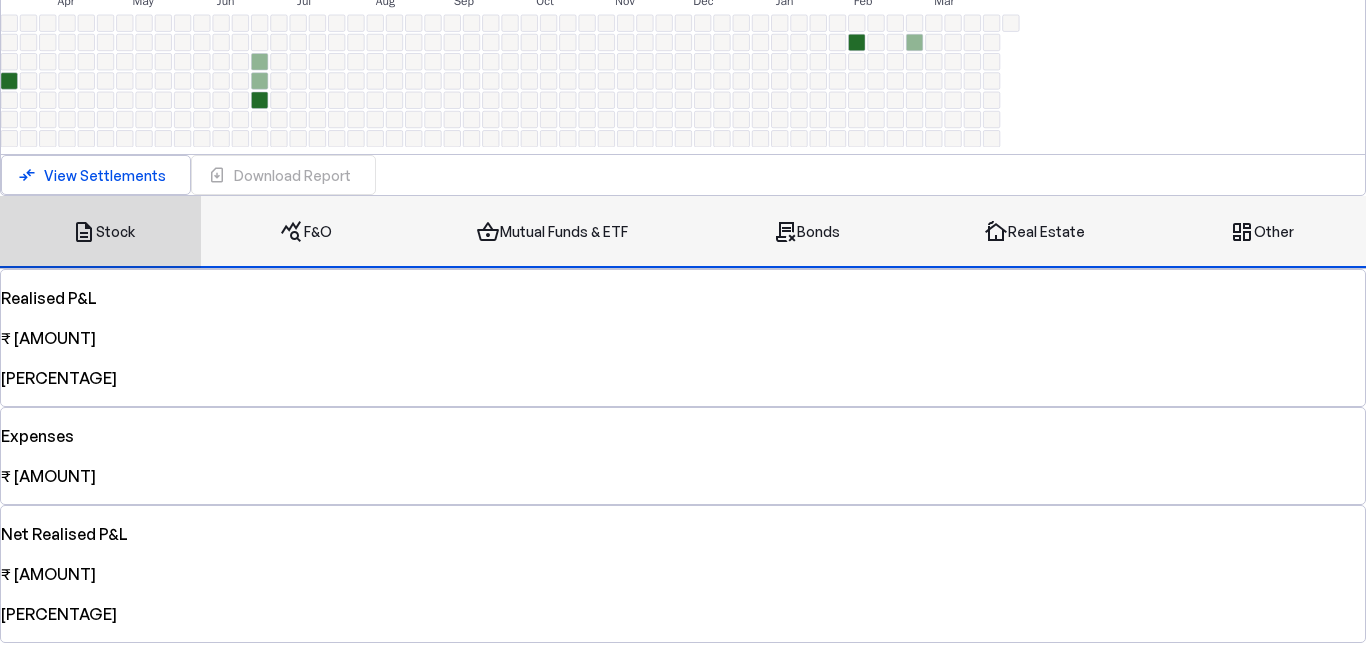 click on "query_stats  F&O" at bounding box center [306, 232] 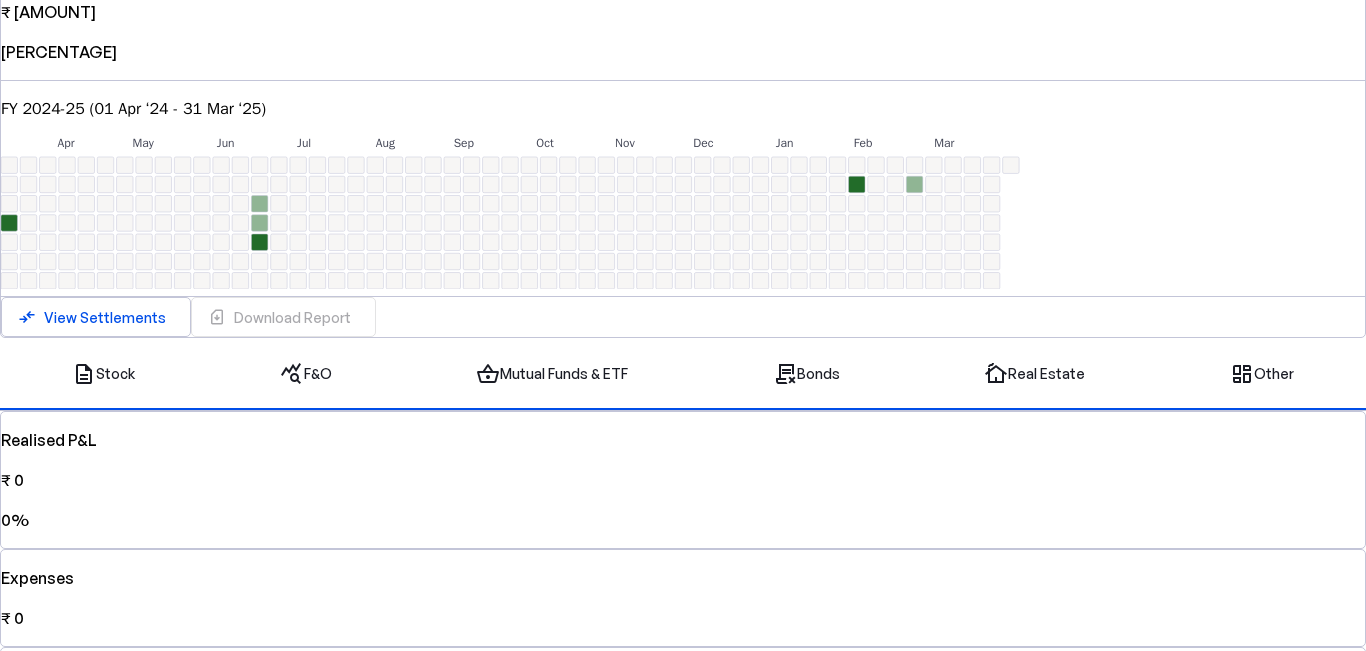 scroll, scrollTop: 646, scrollLeft: 0, axis: vertical 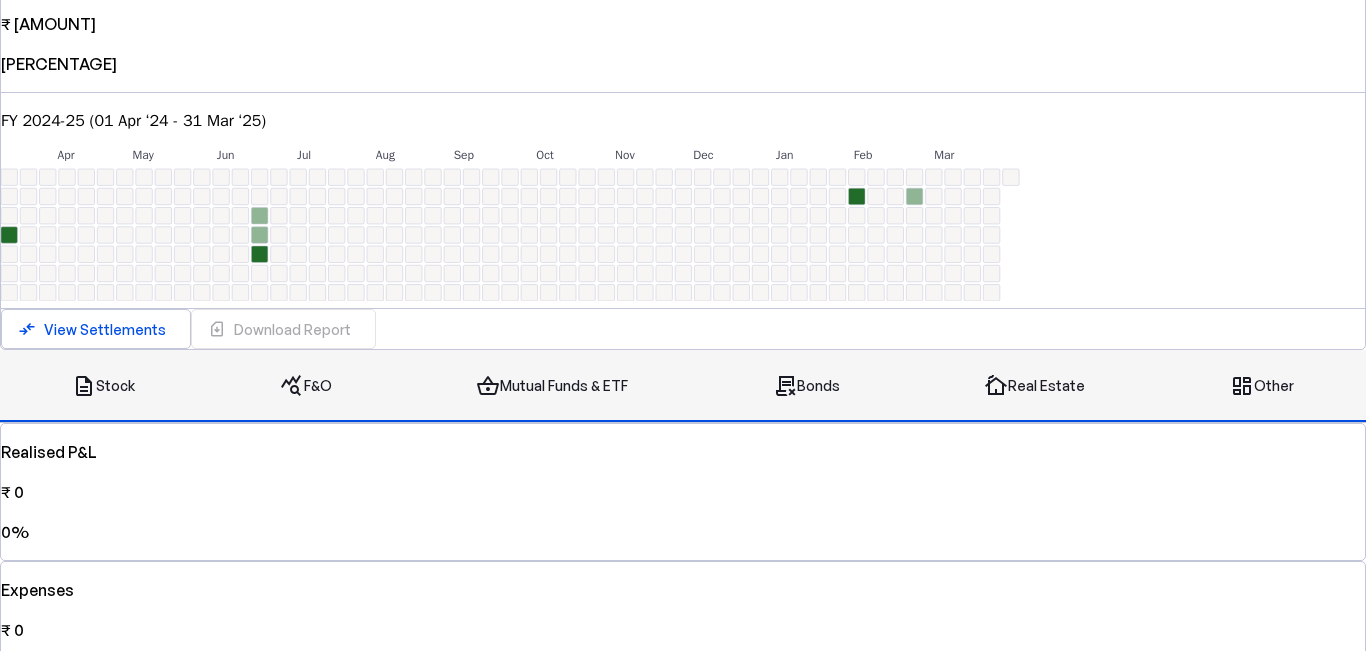 click on "shopping_basket  Mutual Funds & ETF" at bounding box center [552, 386] 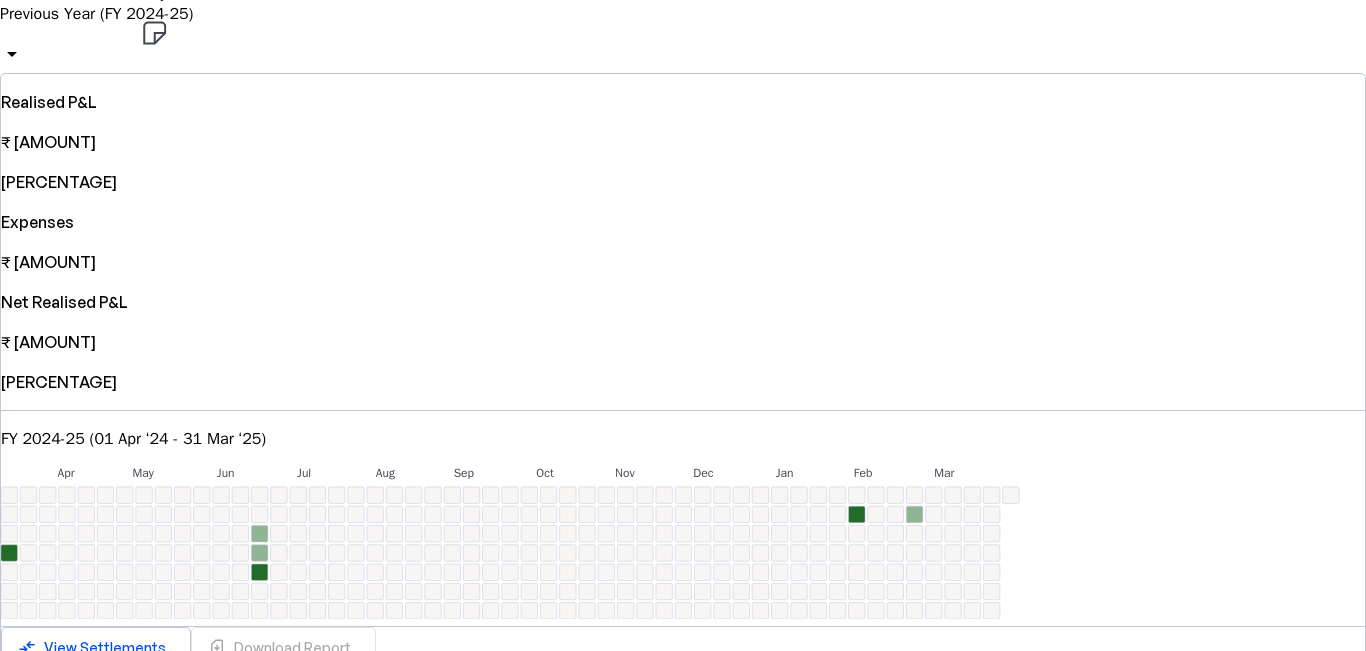 scroll, scrollTop: 500, scrollLeft: 0, axis: vertical 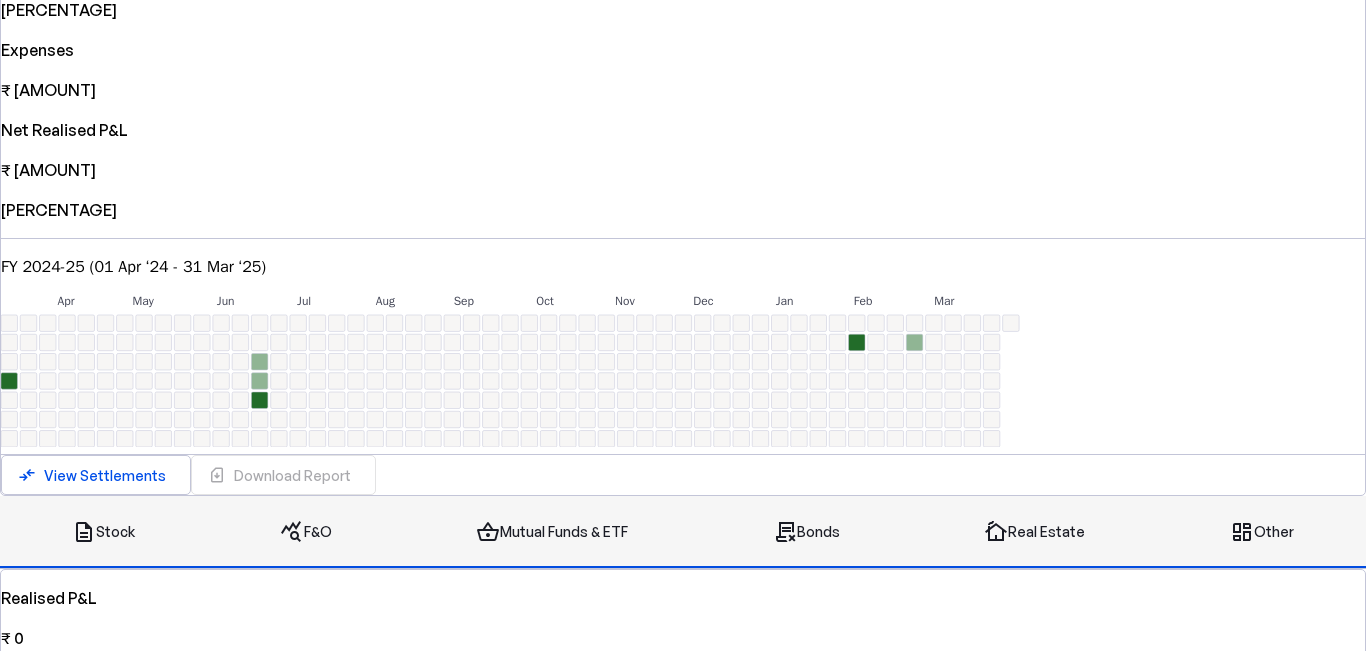 click on "contract_delete  Bonds" at bounding box center (806, 532) 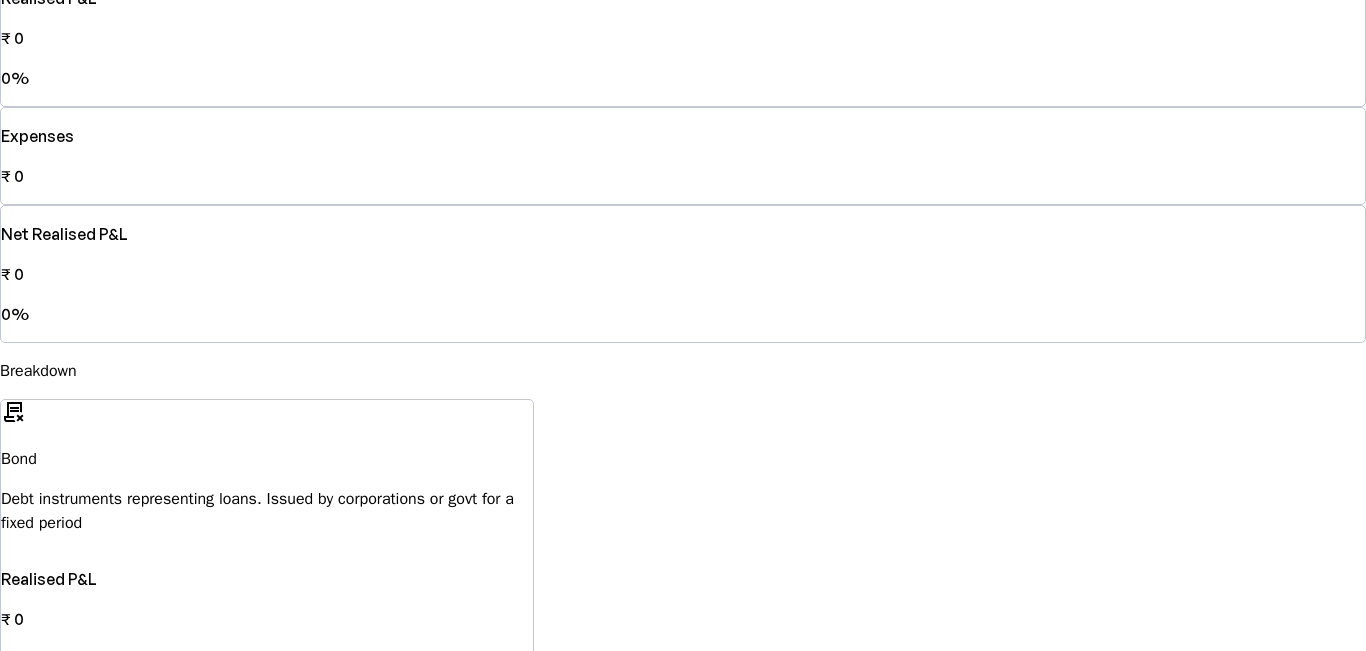 scroll, scrollTop: 700, scrollLeft: 0, axis: vertical 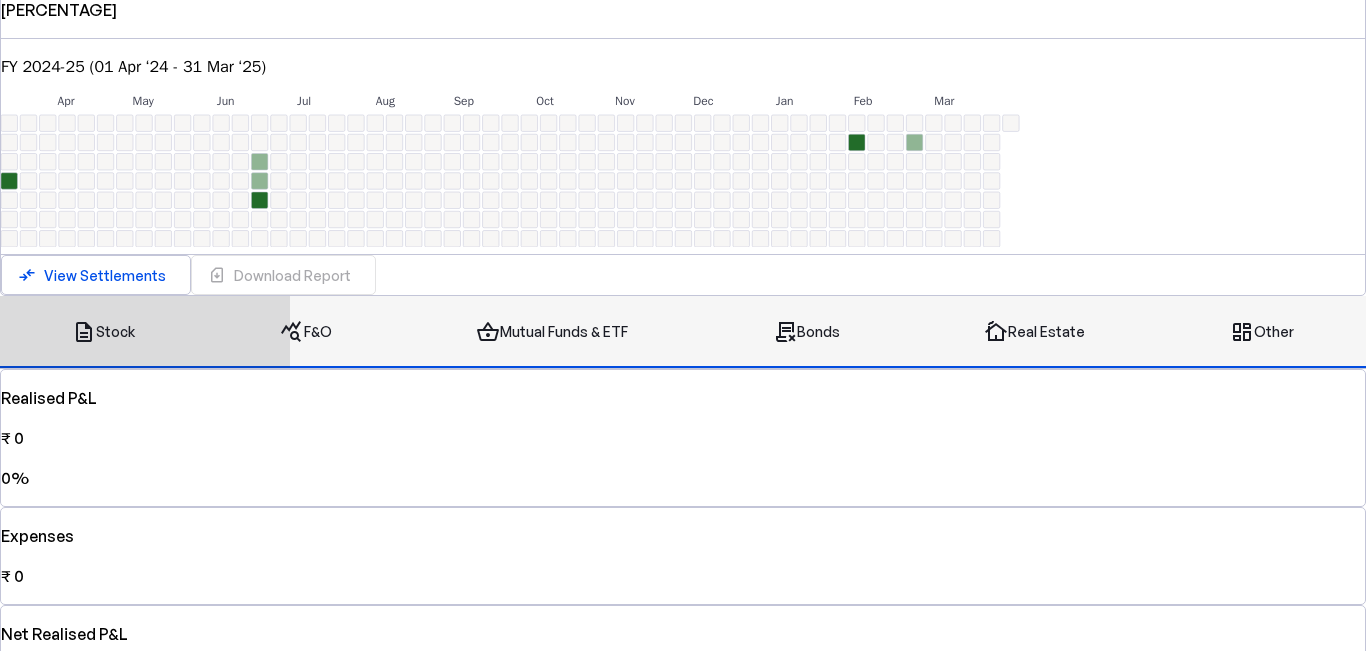 click on "cottage  Real Estate" at bounding box center (1034, 332) 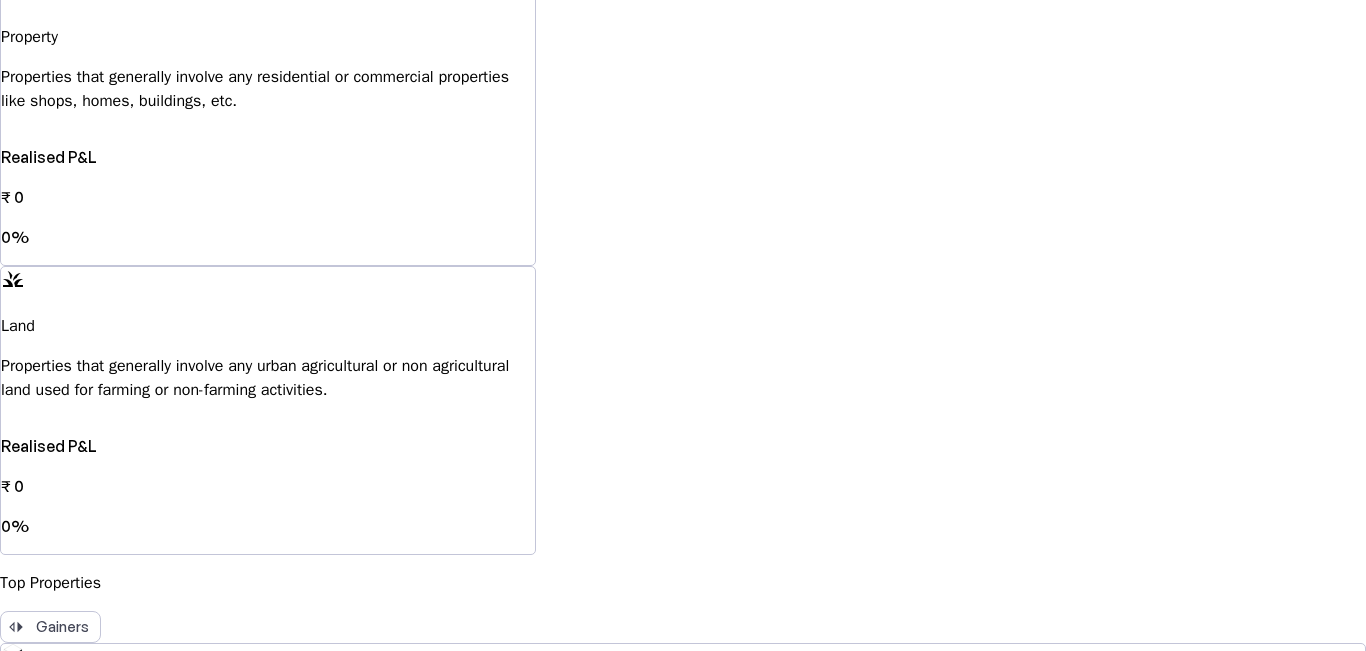 scroll, scrollTop: 822, scrollLeft: 0, axis: vertical 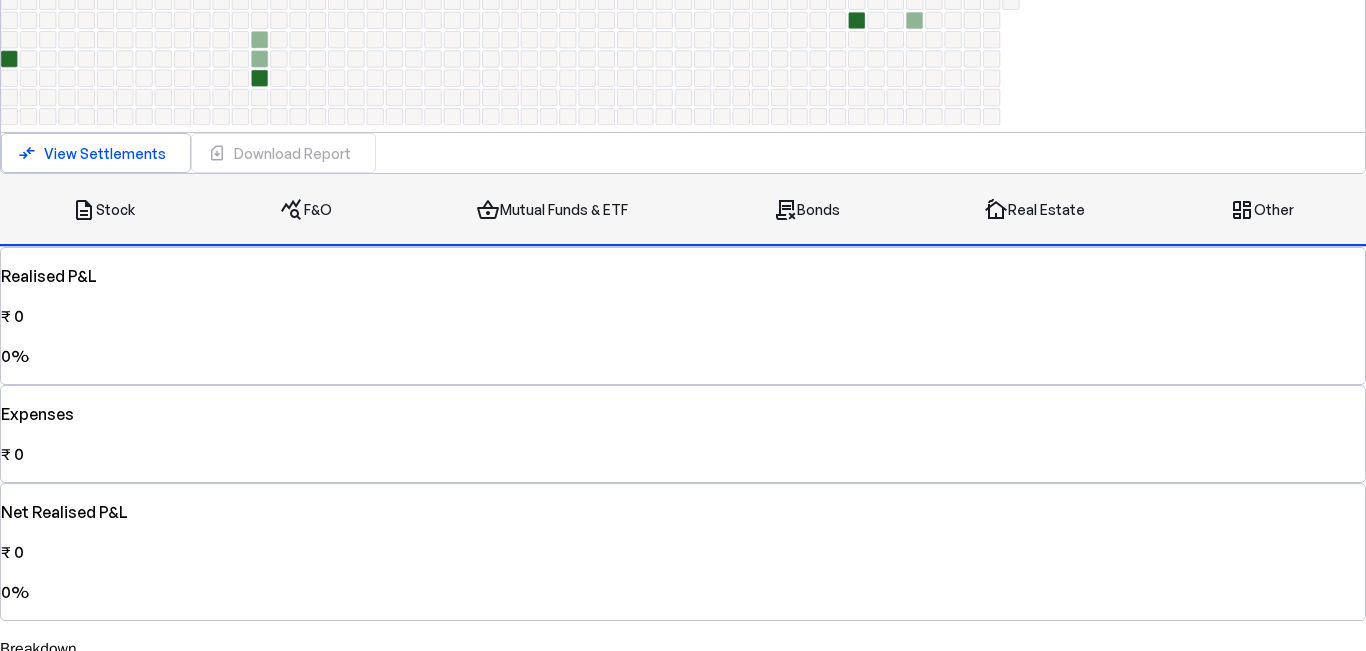 click on "browse  Other" at bounding box center [1262, 210] 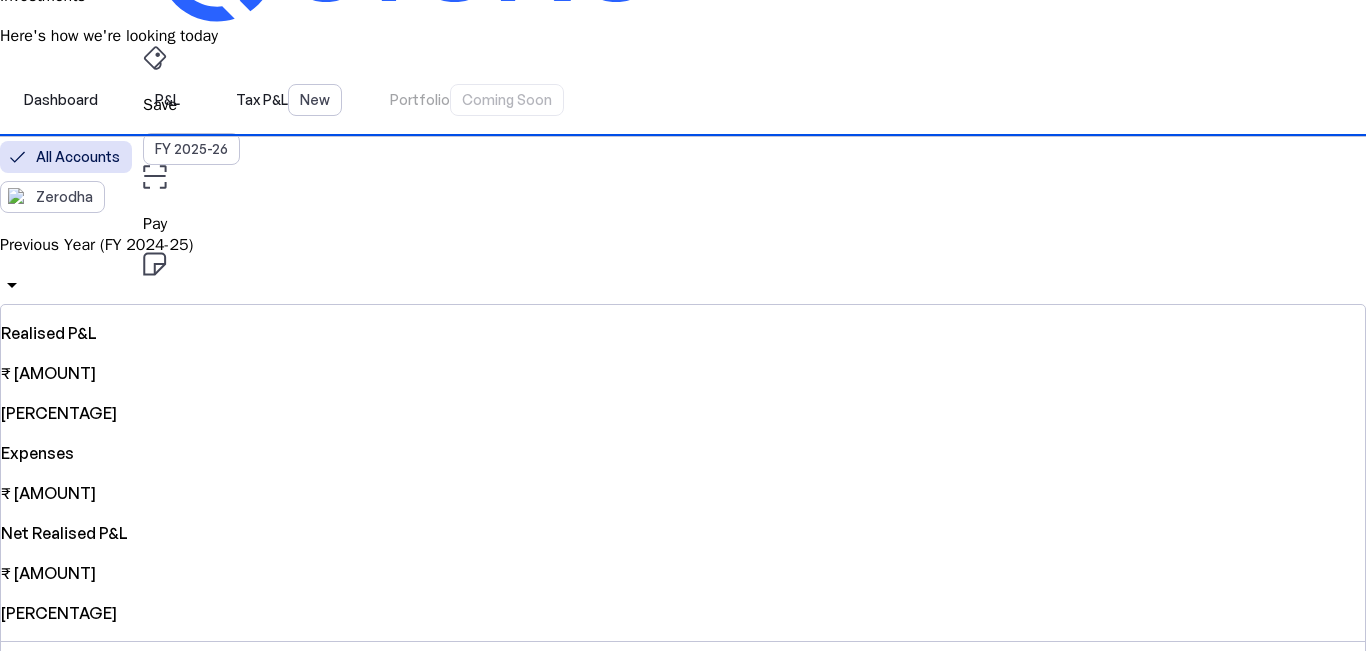 scroll, scrollTop: 0, scrollLeft: 0, axis: both 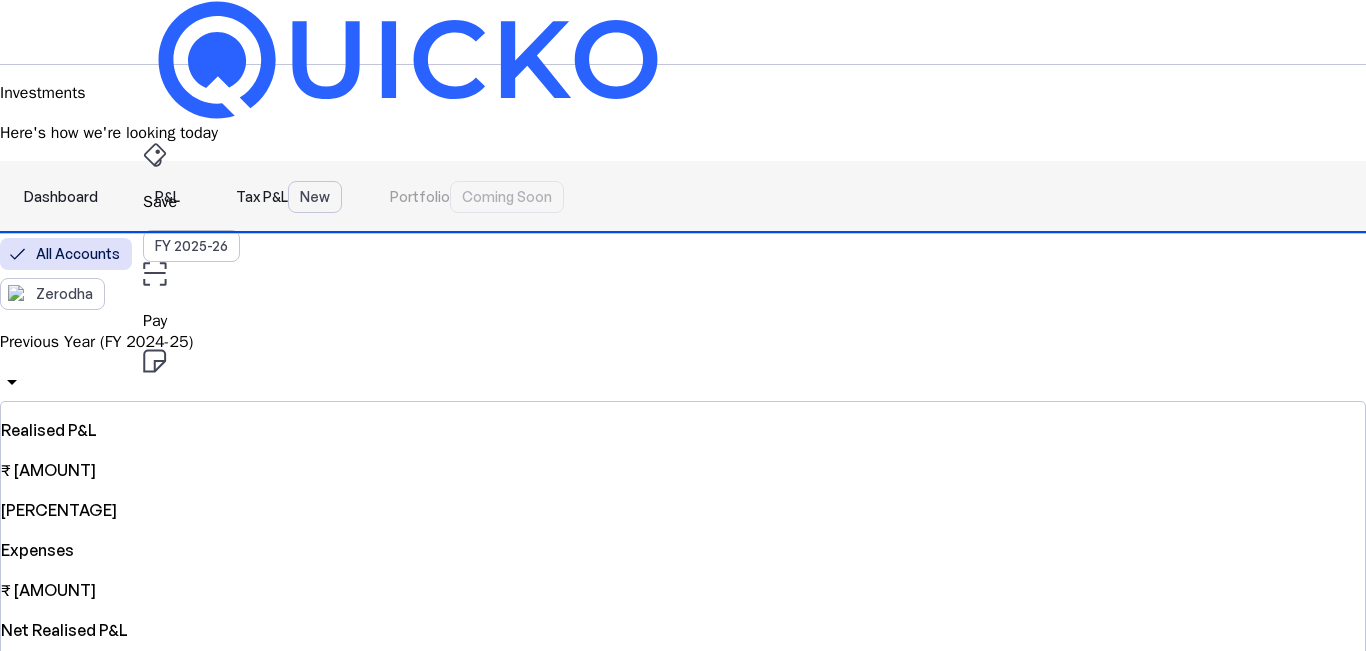 click on "Tax P&L  New" at bounding box center (289, 197) 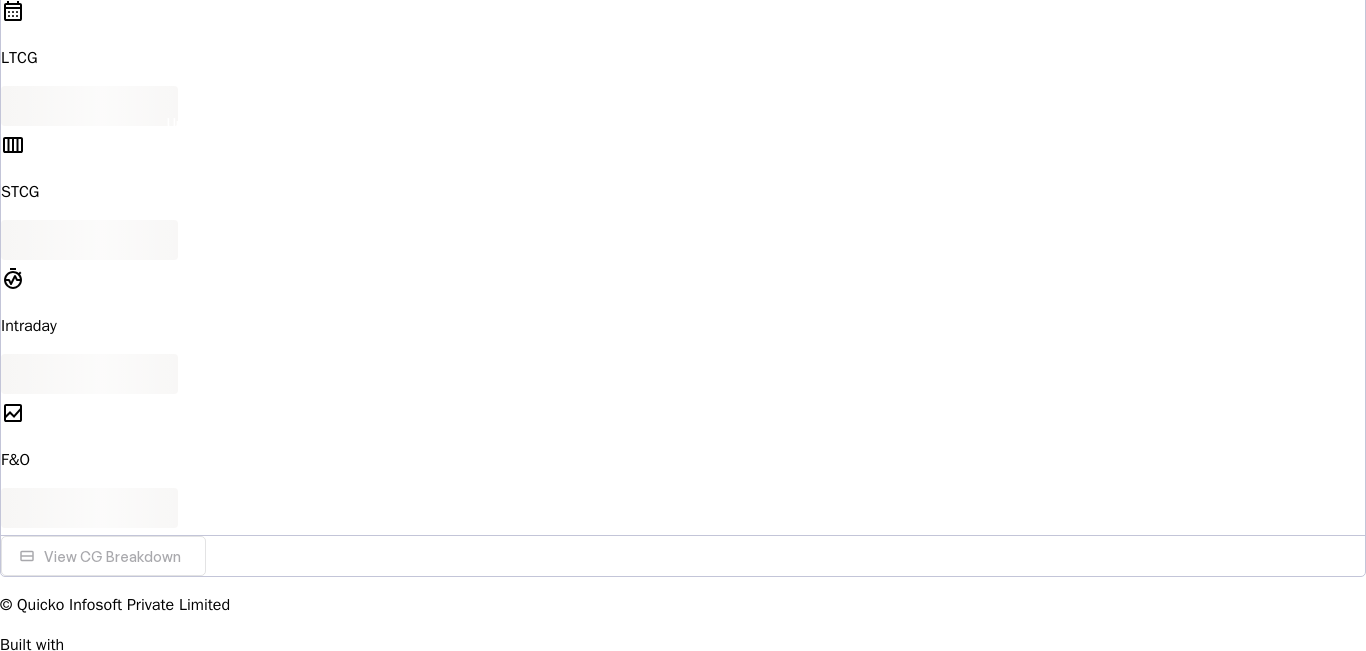 scroll, scrollTop: 200, scrollLeft: 0, axis: vertical 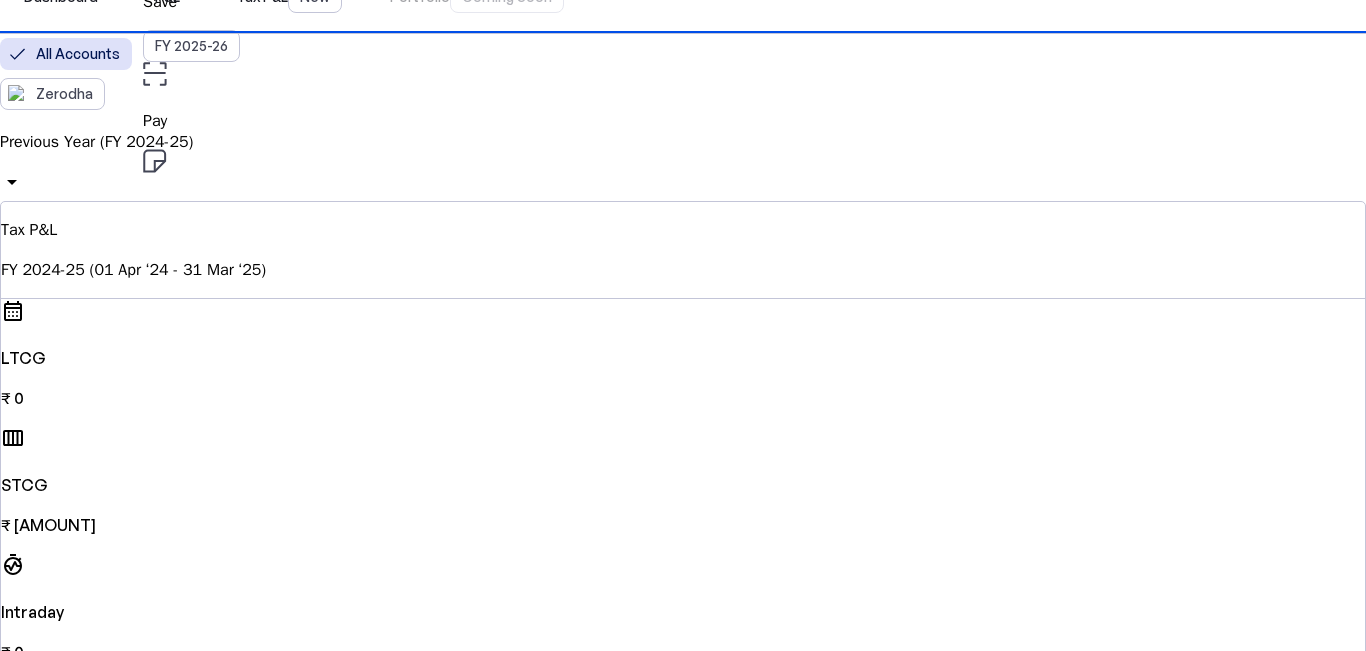 click on "Previous Year (FY 2024-25)" at bounding box center (683, 142) 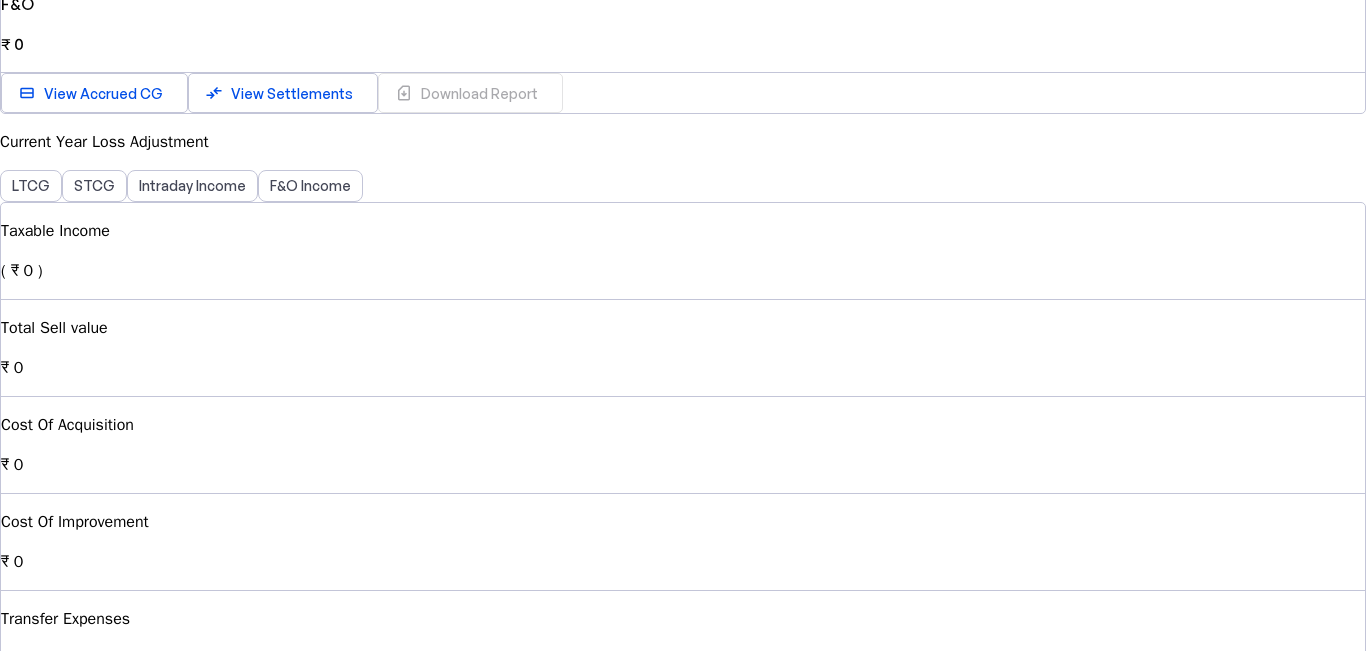 scroll, scrollTop: 700, scrollLeft: 0, axis: vertical 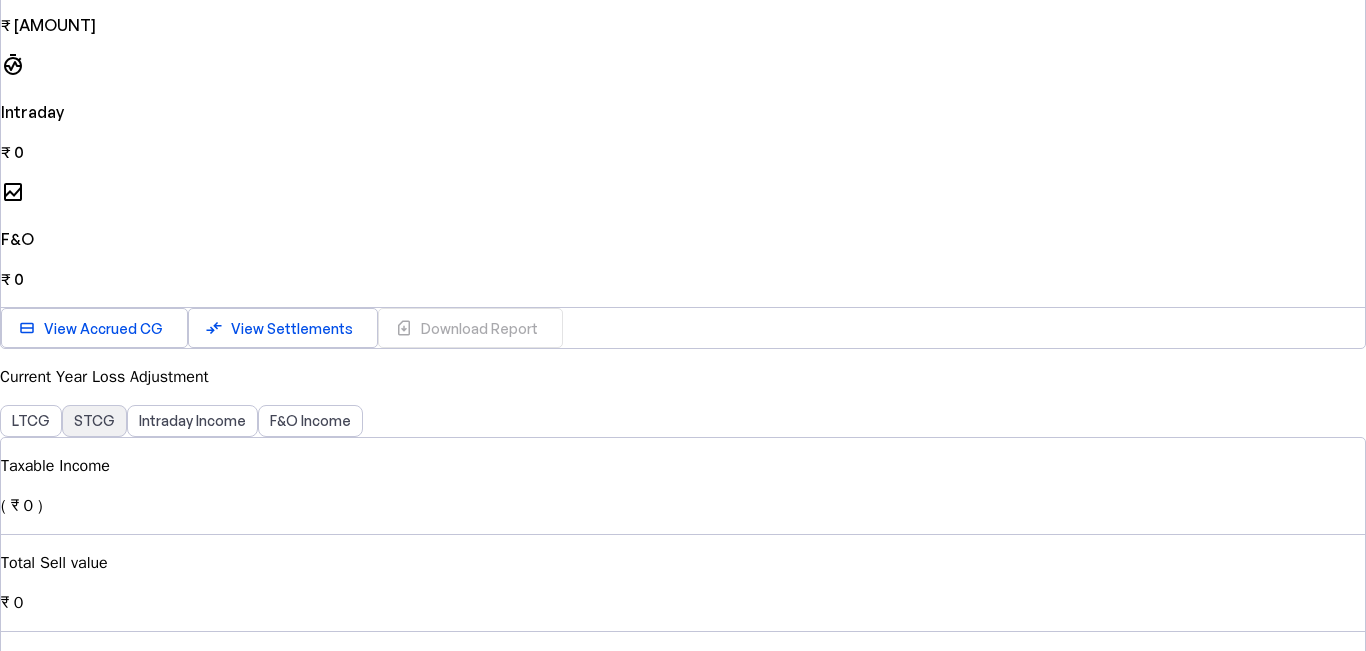 click on "STCG" at bounding box center [94, 421] 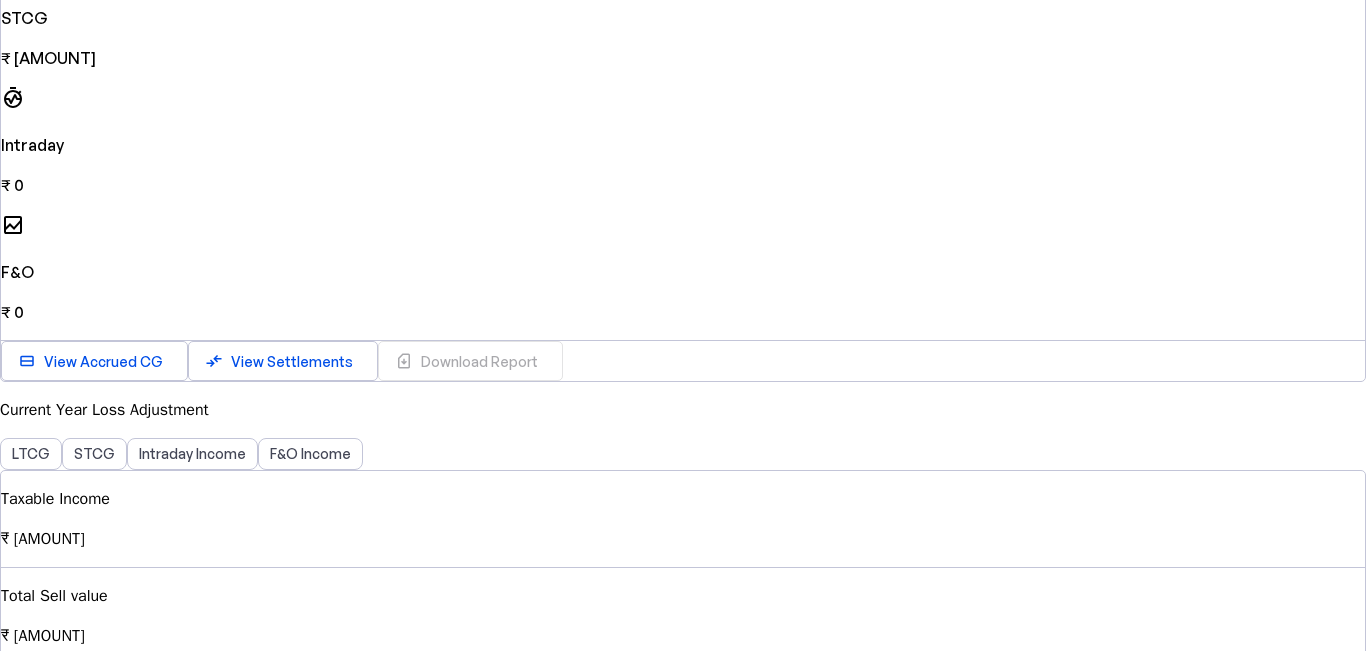 scroll, scrollTop: 618, scrollLeft: 0, axis: vertical 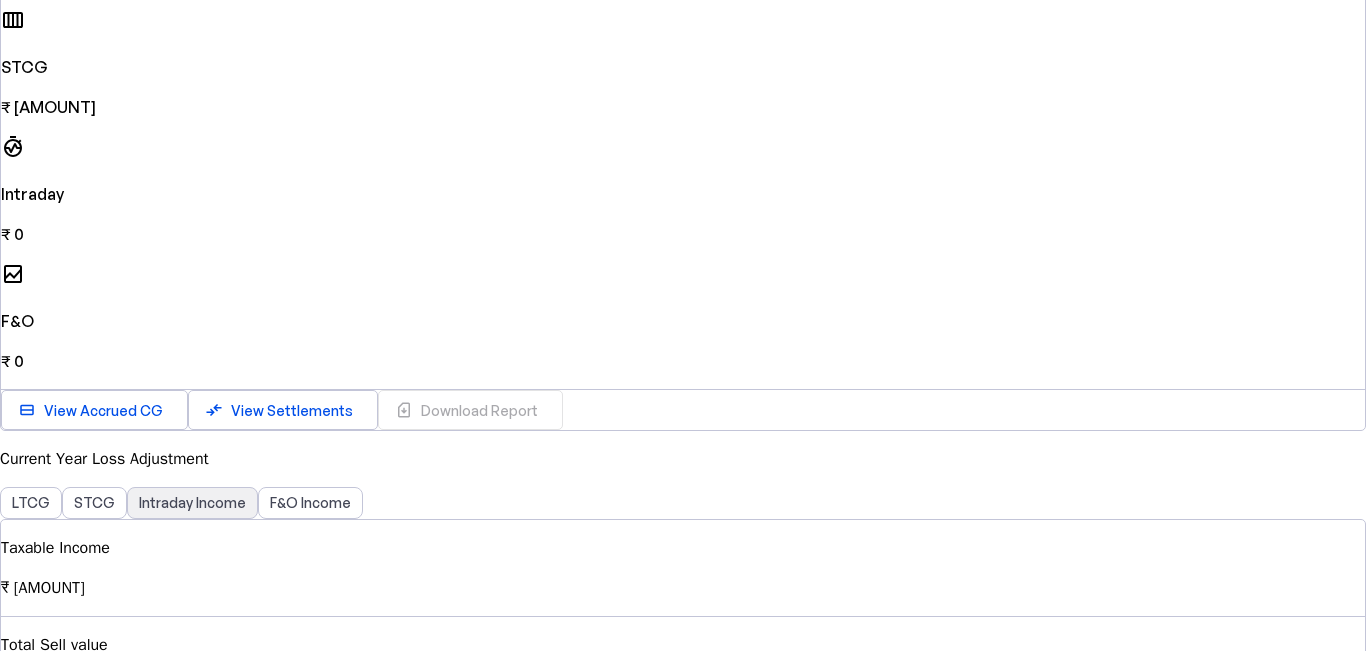 click on "Intraday Income" at bounding box center (192, 503) 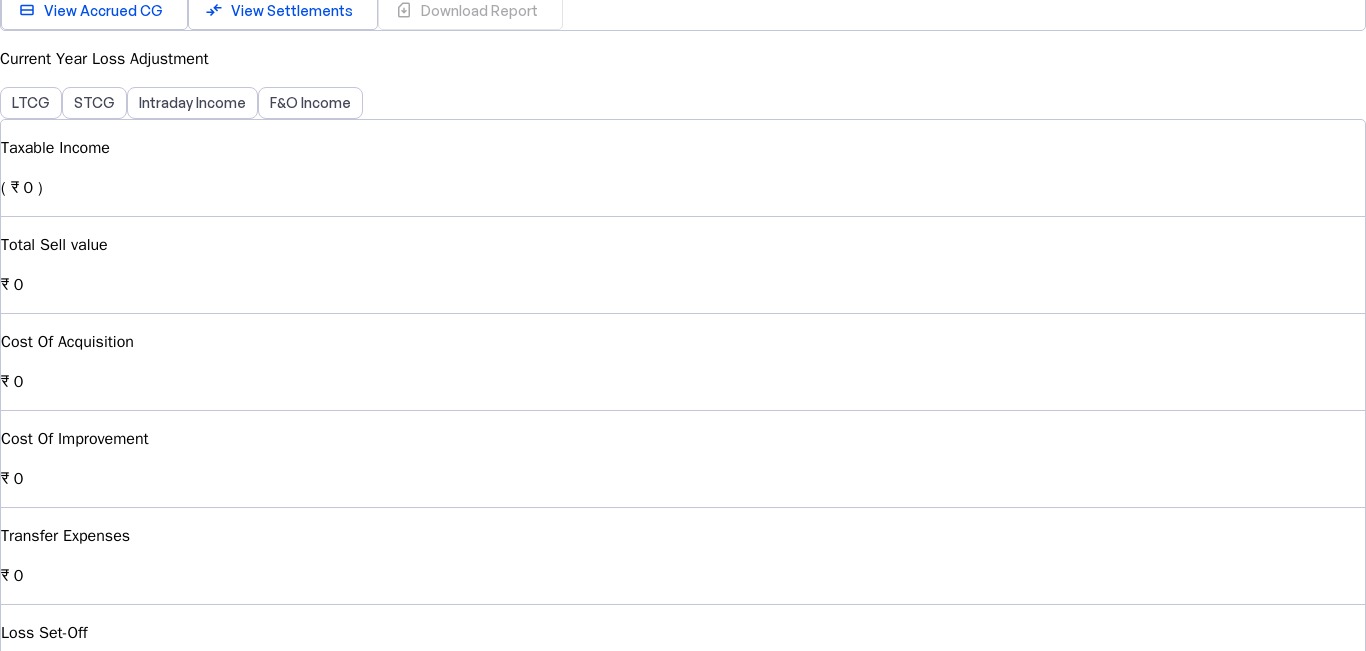scroll, scrollTop: 518, scrollLeft: 0, axis: vertical 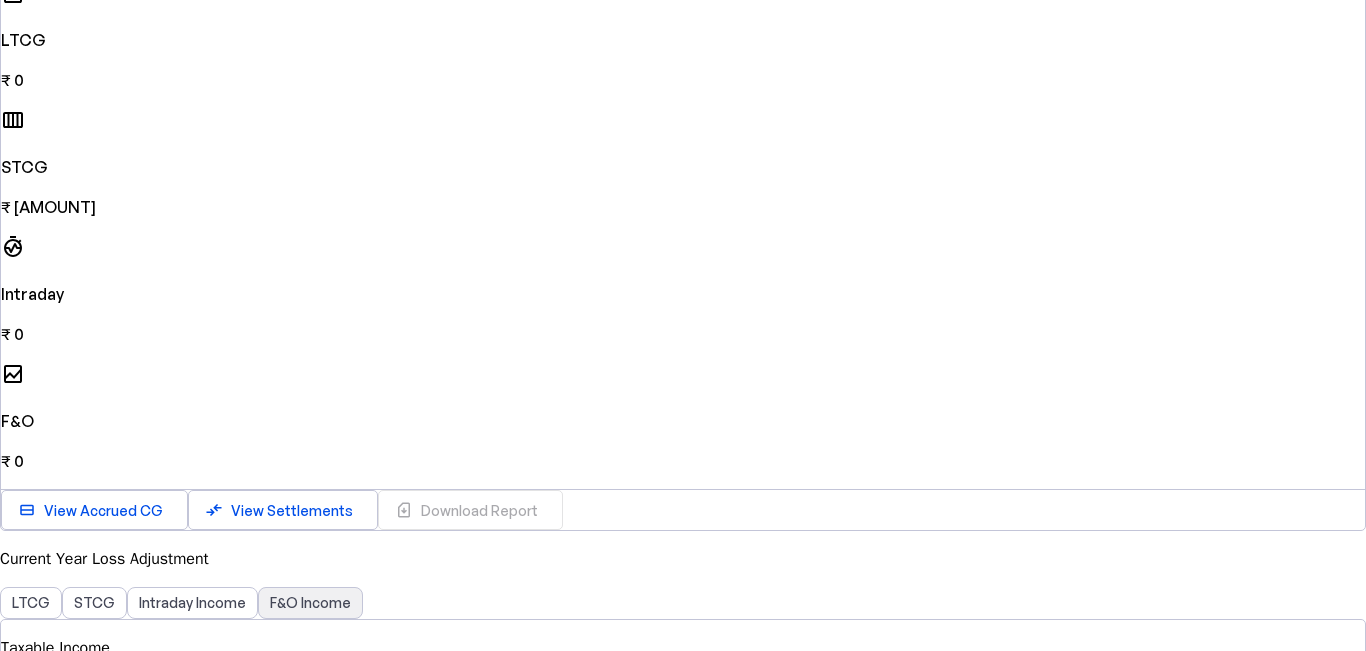 click on "F&O Income" at bounding box center [310, 603] 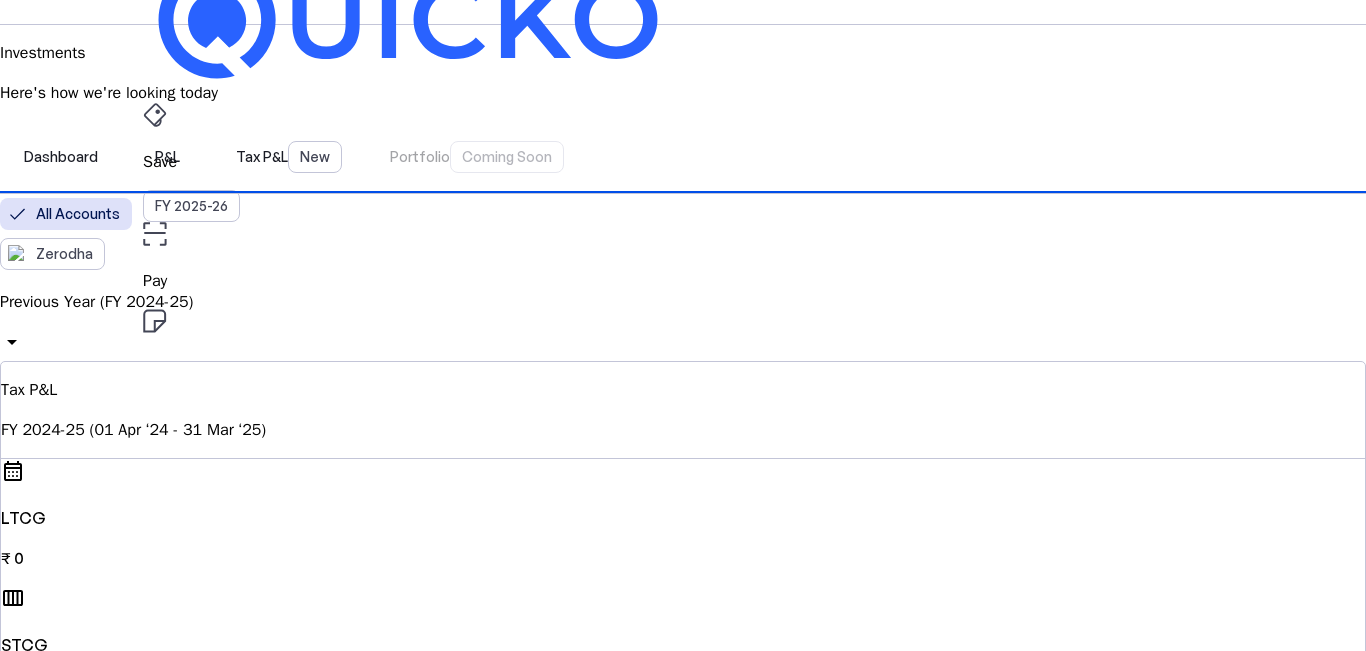 scroll, scrollTop: 0, scrollLeft: 0, axis: both 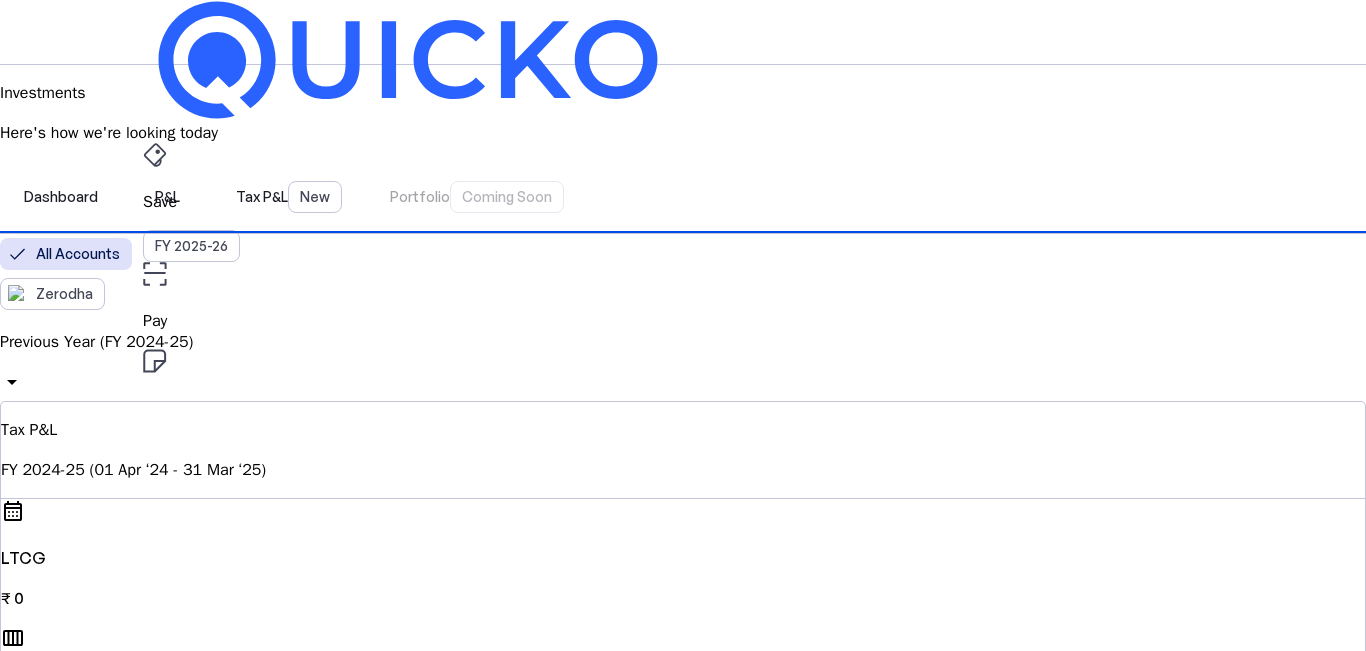 click on "Save FY [YEAR]-[YEAR] Pay File AY [YEAR]-[YEAR] Investments arrow_drop_down [COUNTRY_CODE] Upgrade" at bounding box center (683, 32) 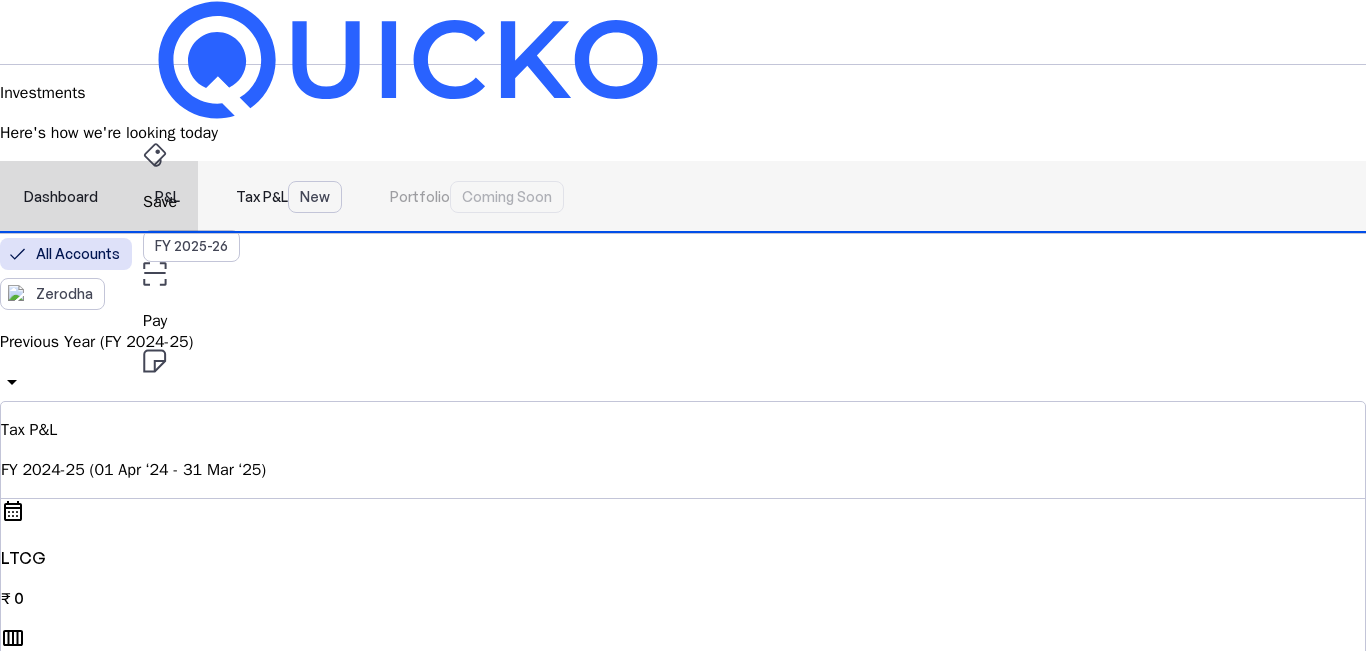 click on "Dashboard" at bounding box center (61, 197) 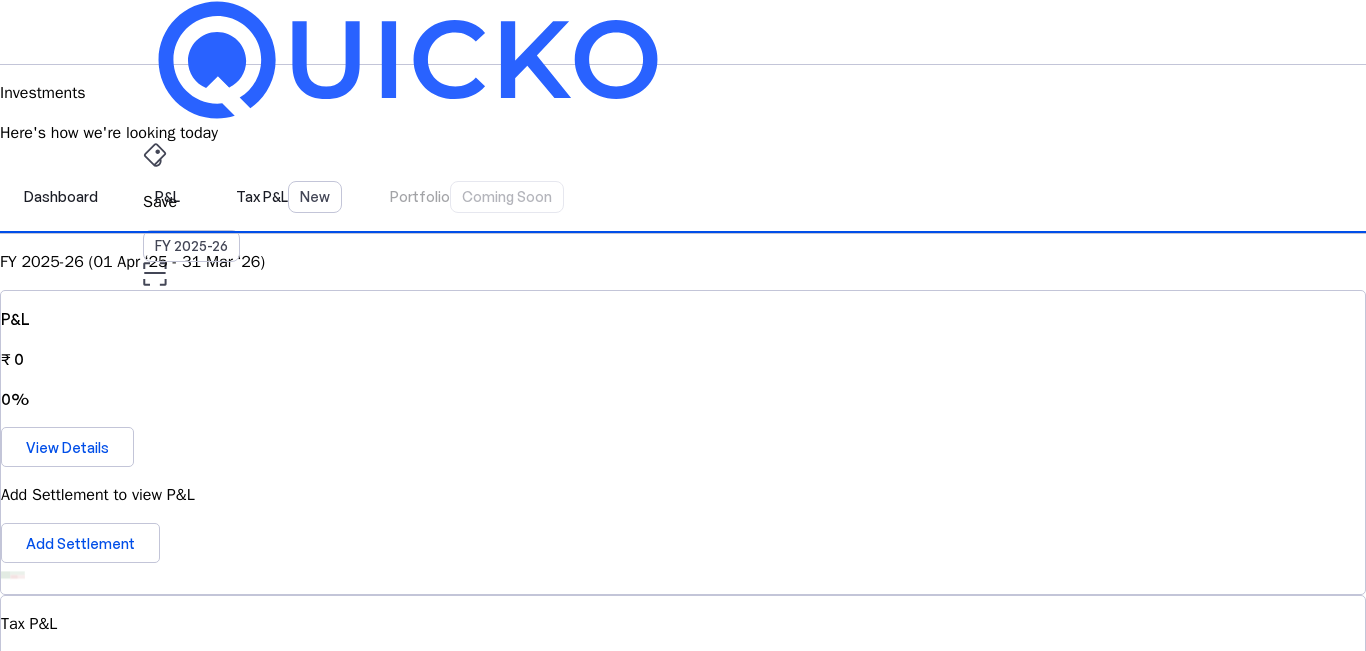click on "[COUNTRY_CODE]" at bounding box center (159, 587) 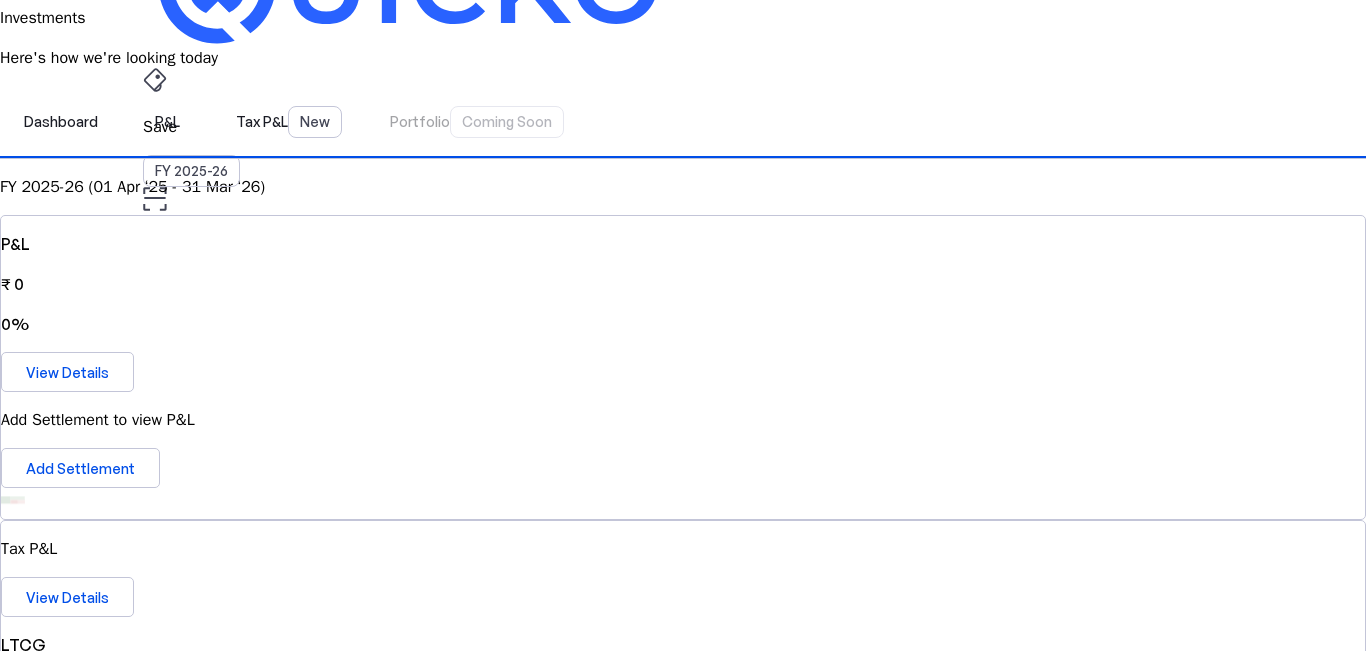 scroll, scrollTop: 200, scrollLeft: 0, axis: vertical 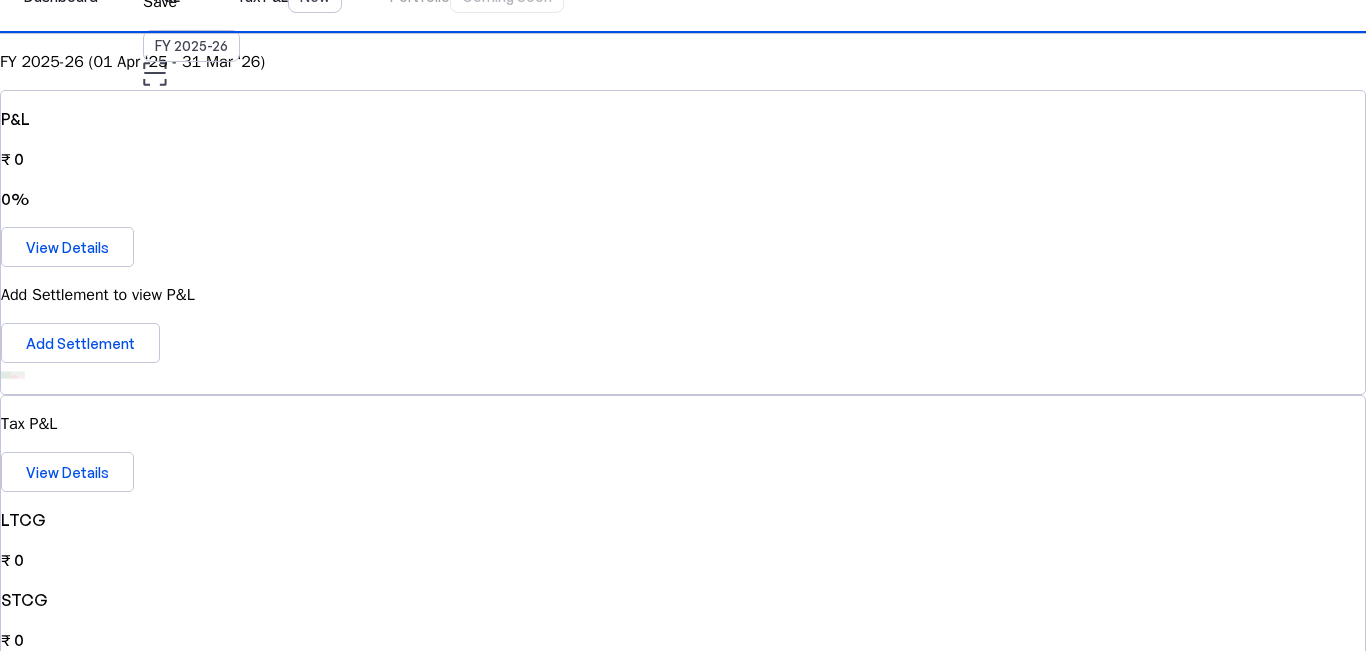 click on "My Account" at bounding box center (146, 2231) 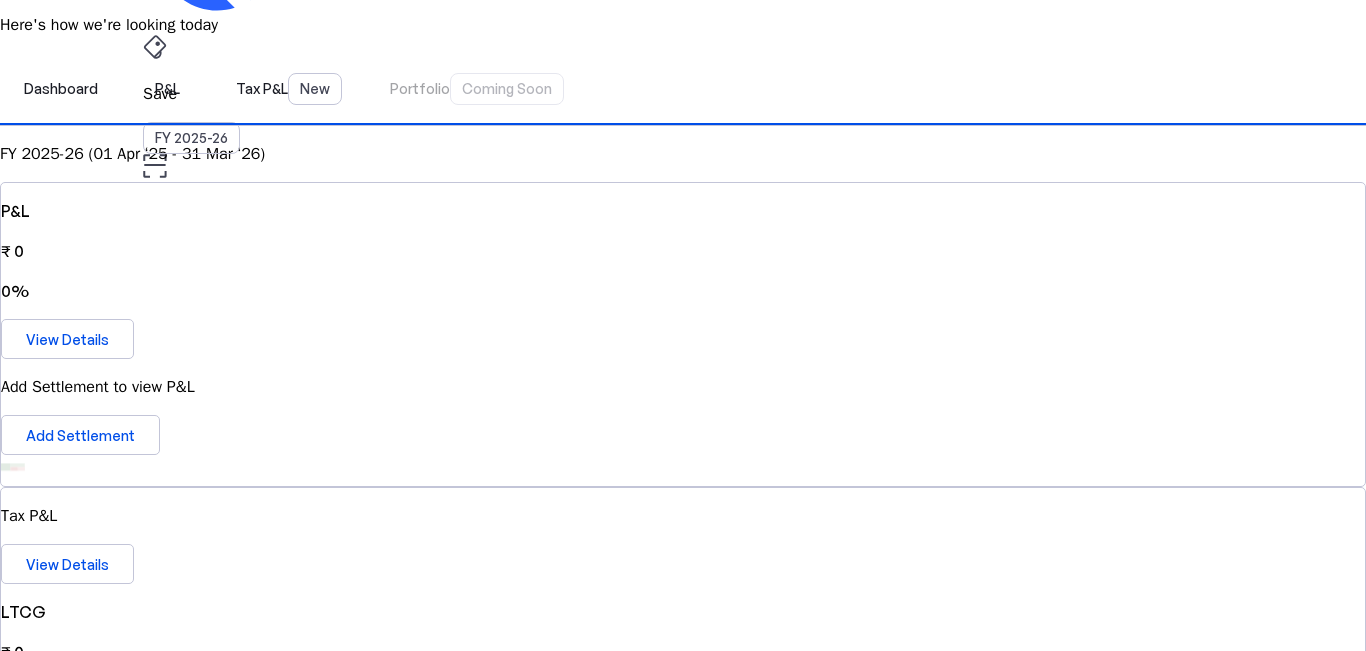 scroll, scrollTop: 0, scrollLeft: 0, axis: both 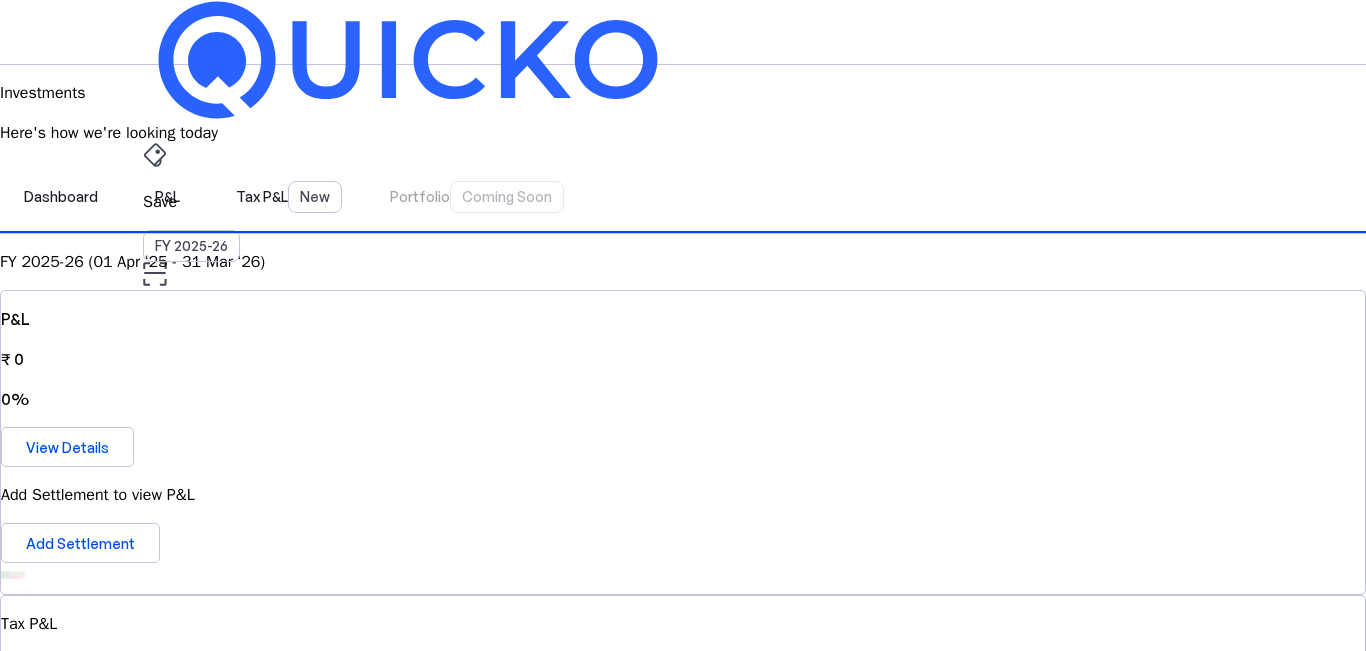 click on "Investments" at bounding box center [683, 496] 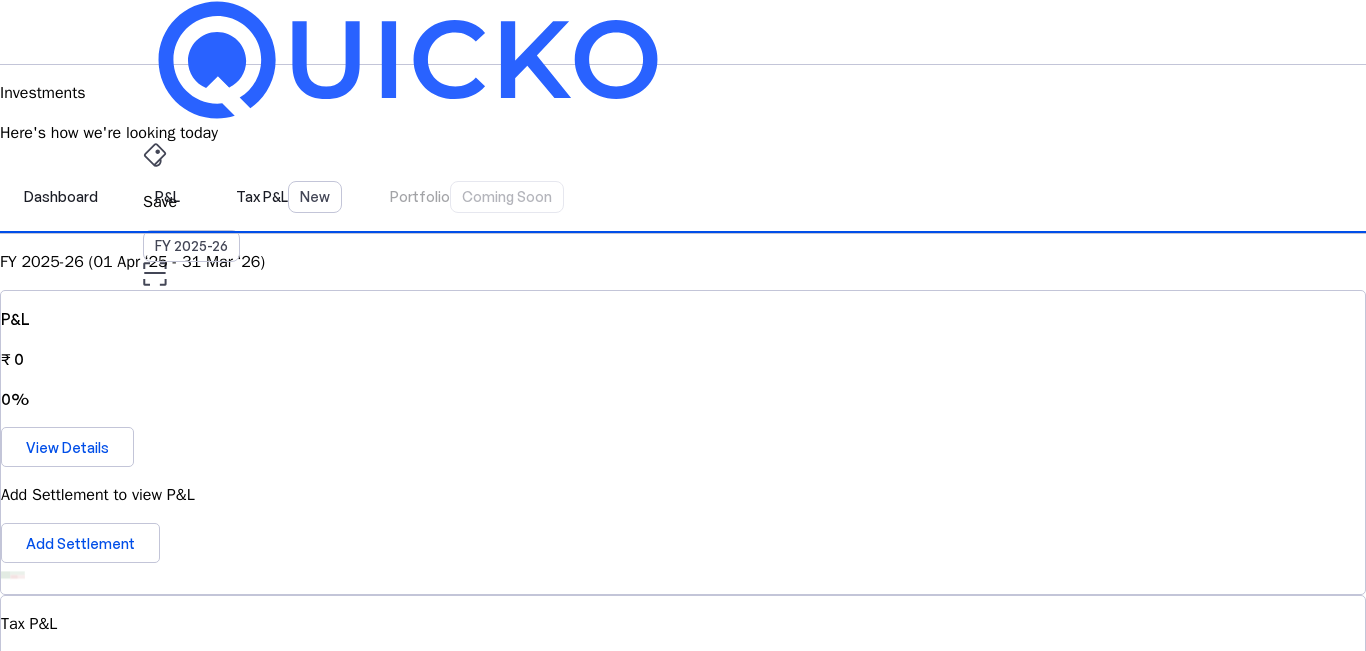 click on "Investments" at bounding box center [90, 2308] 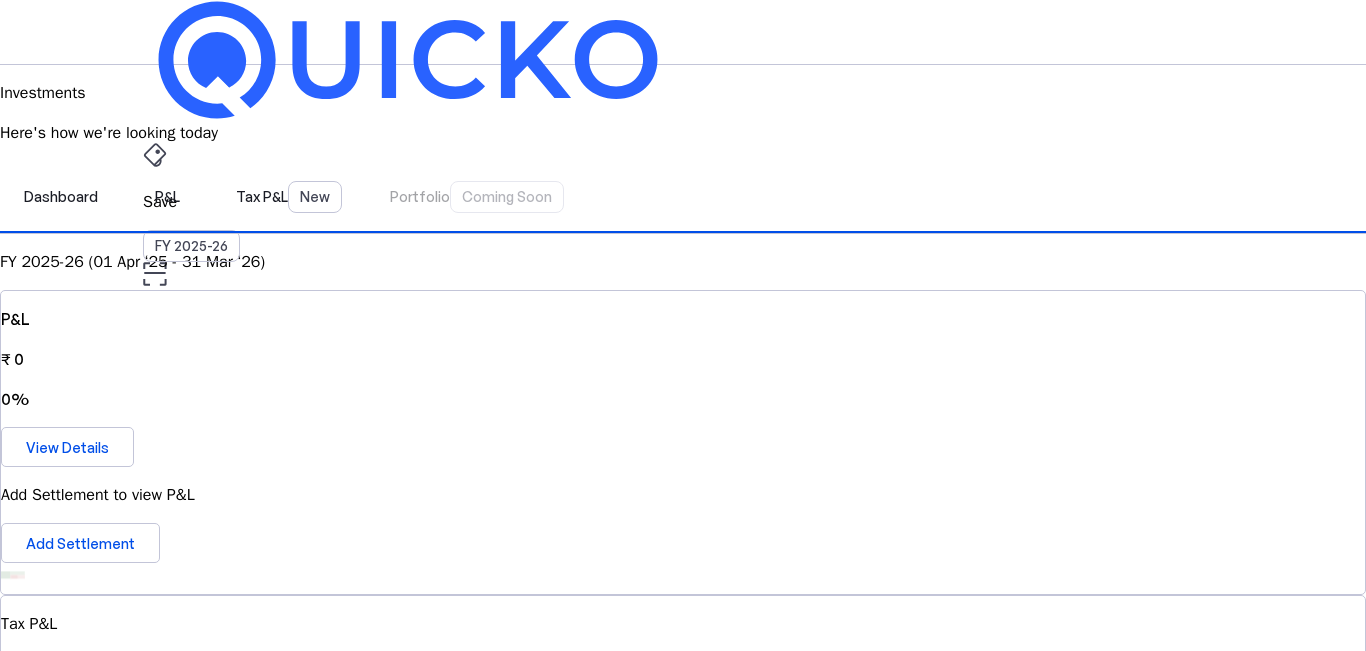 click on "Save" at bounding box center [683, 202] 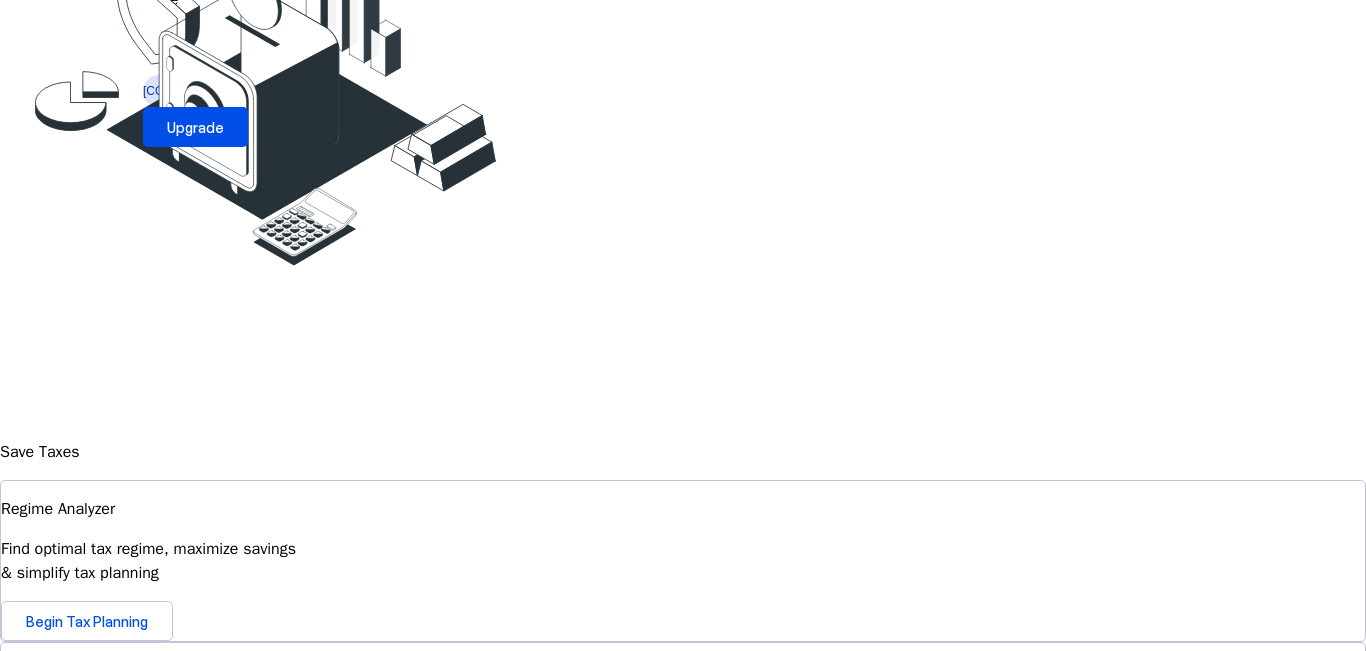 scroll, scrollTop: 611, scrollLeft: 0, axis: vertical 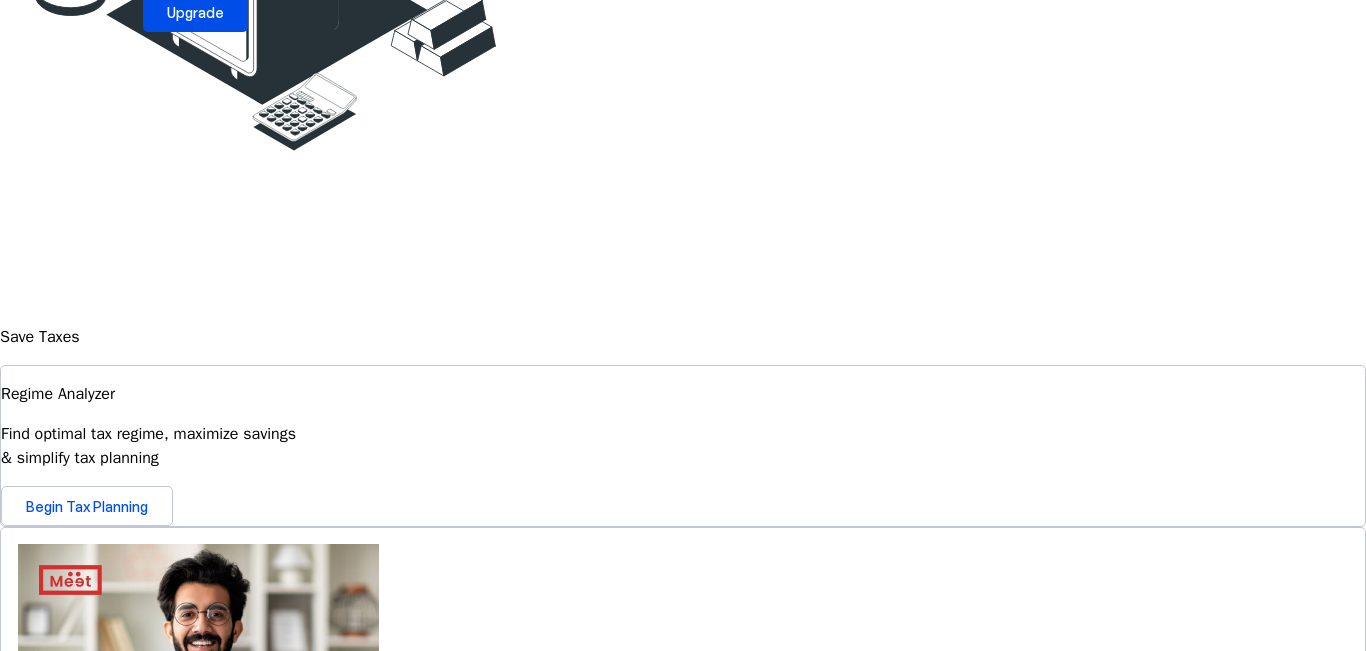 click on "Begin Tax Planning" at bounding box center [87, 1007] 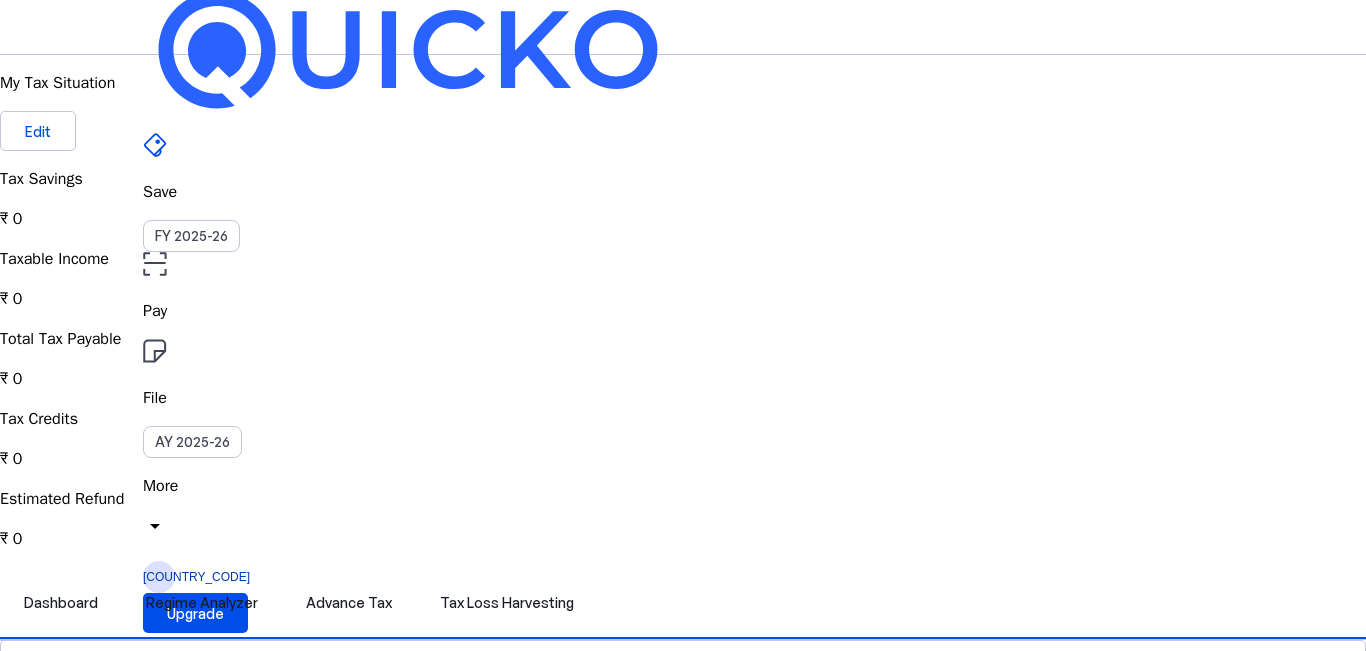 scroll, scrollTop: 0, scrollLeft: 0, axis: both 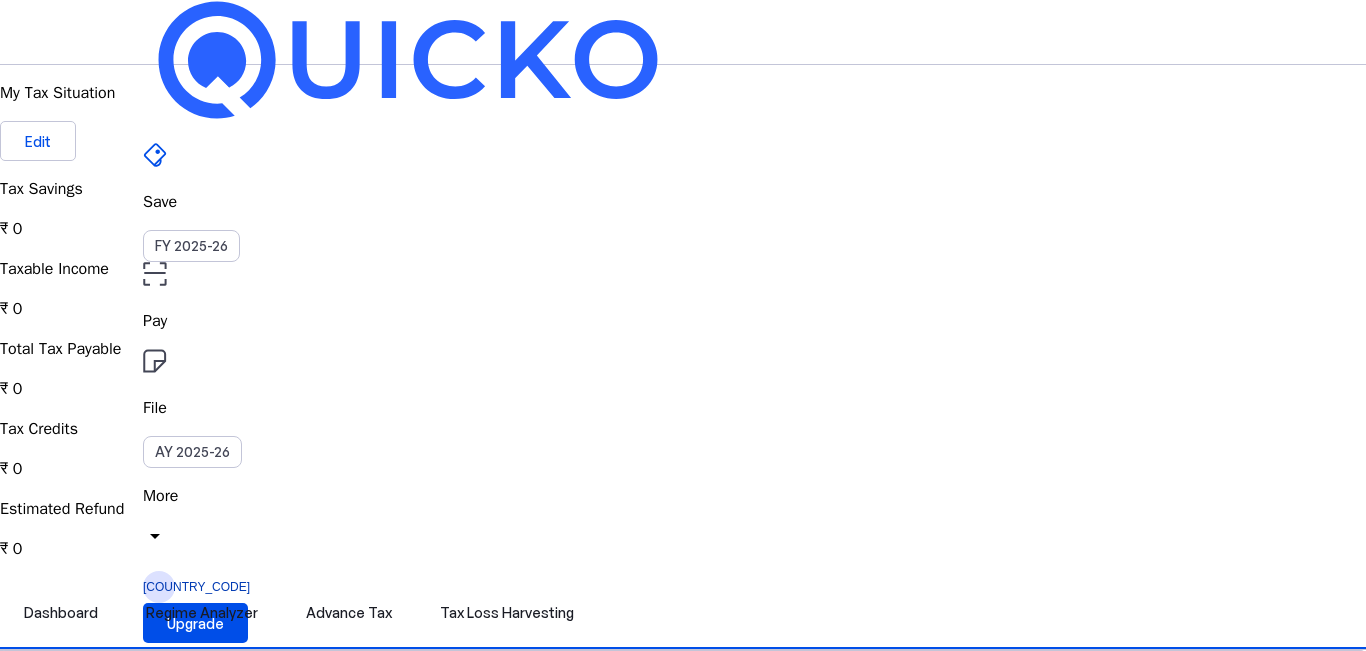 click on "arrow_drop_down" at bounding box center [155, 536] 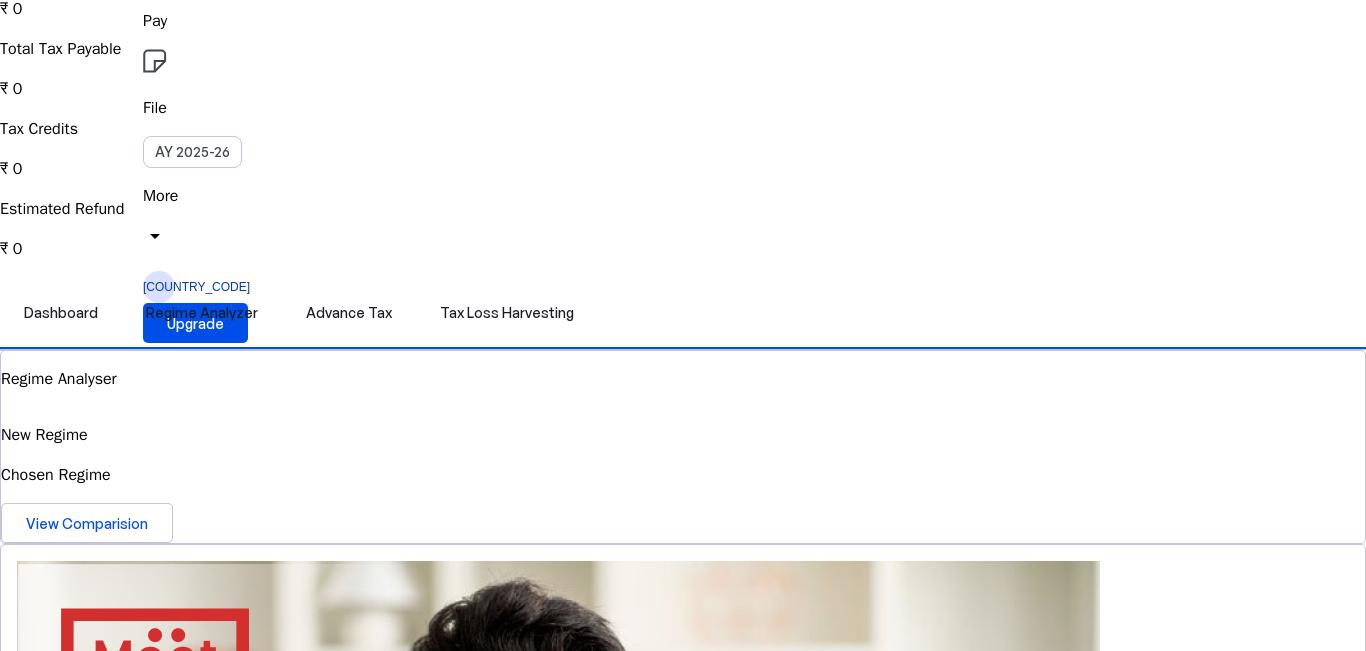 scroll, scrollTop: 0, scrollLeft: 0, axis: both 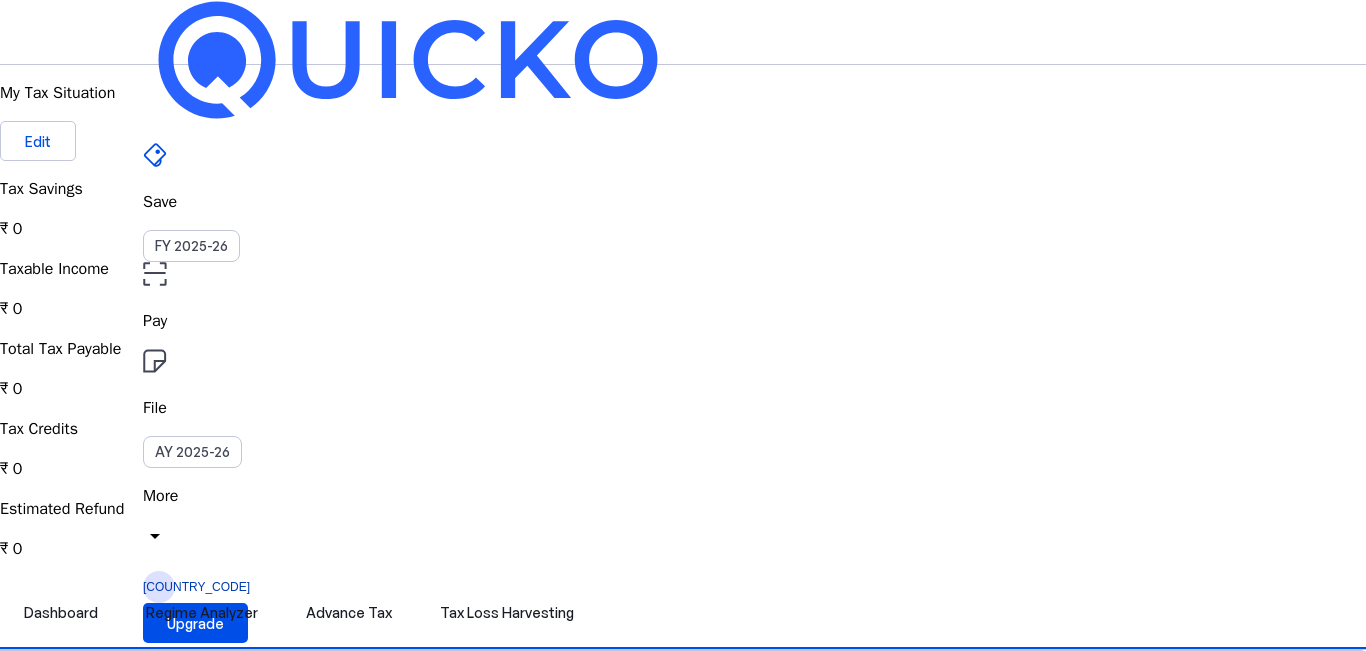 click at bounding box center (683, 3873) 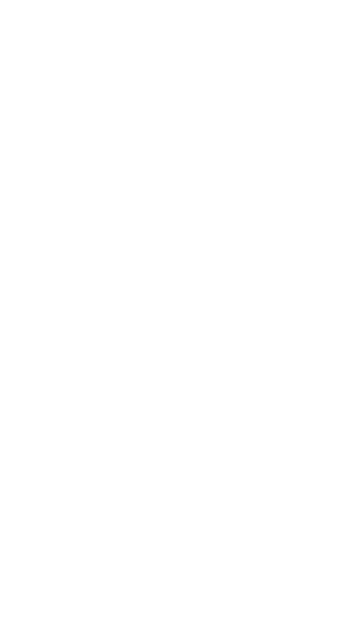 scroll, scrollTop: 0, scrollLeft: 0, axis: both 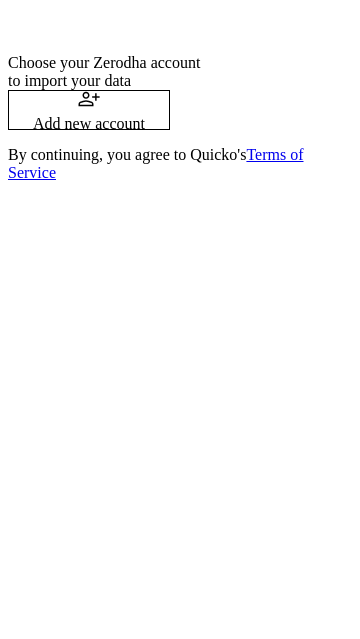click on "Add new account" at bounding box center [89, 124] 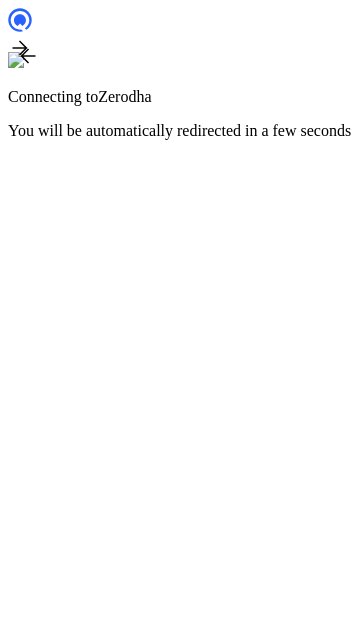 scroll, scrollTop: 0, scrollLeft: 0, axis: both 